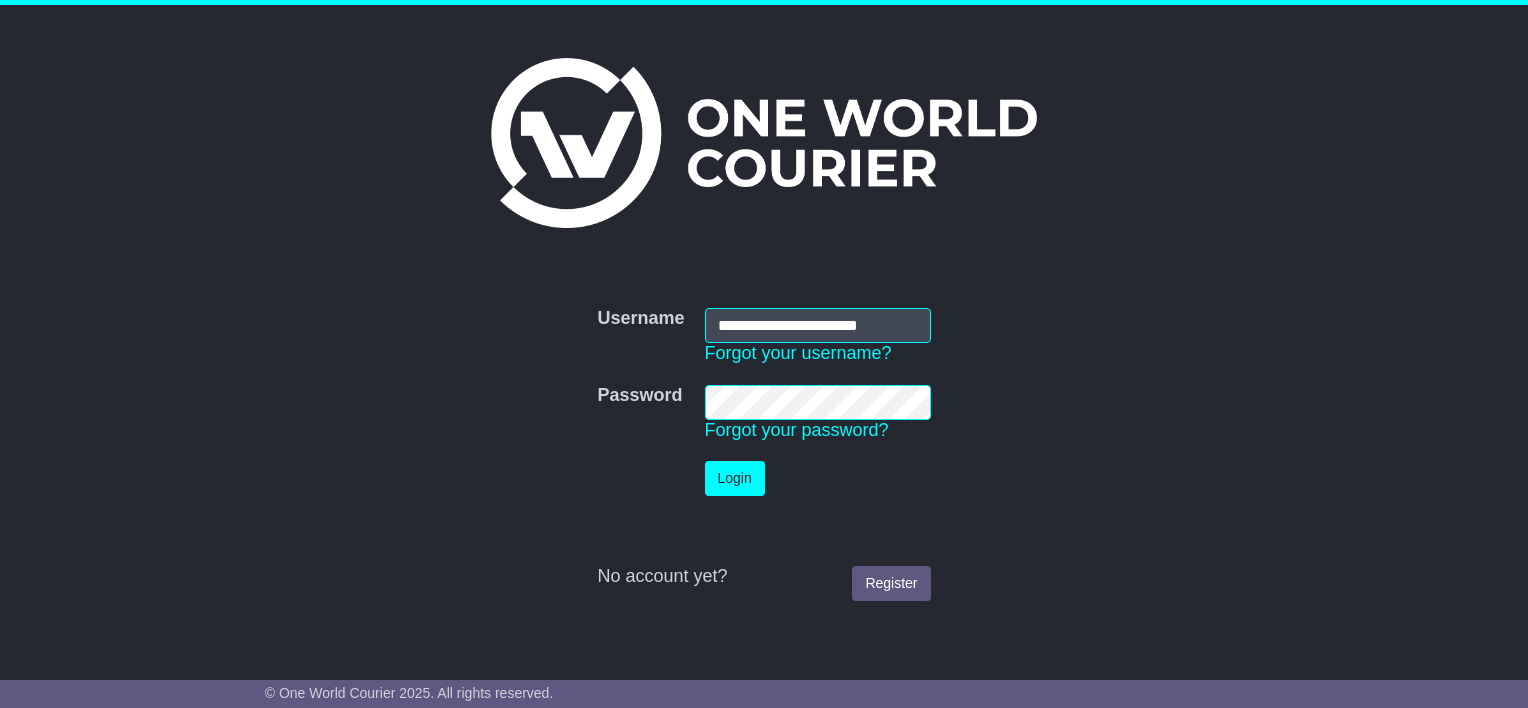 click on "Login" at bounding box center [735, 478] 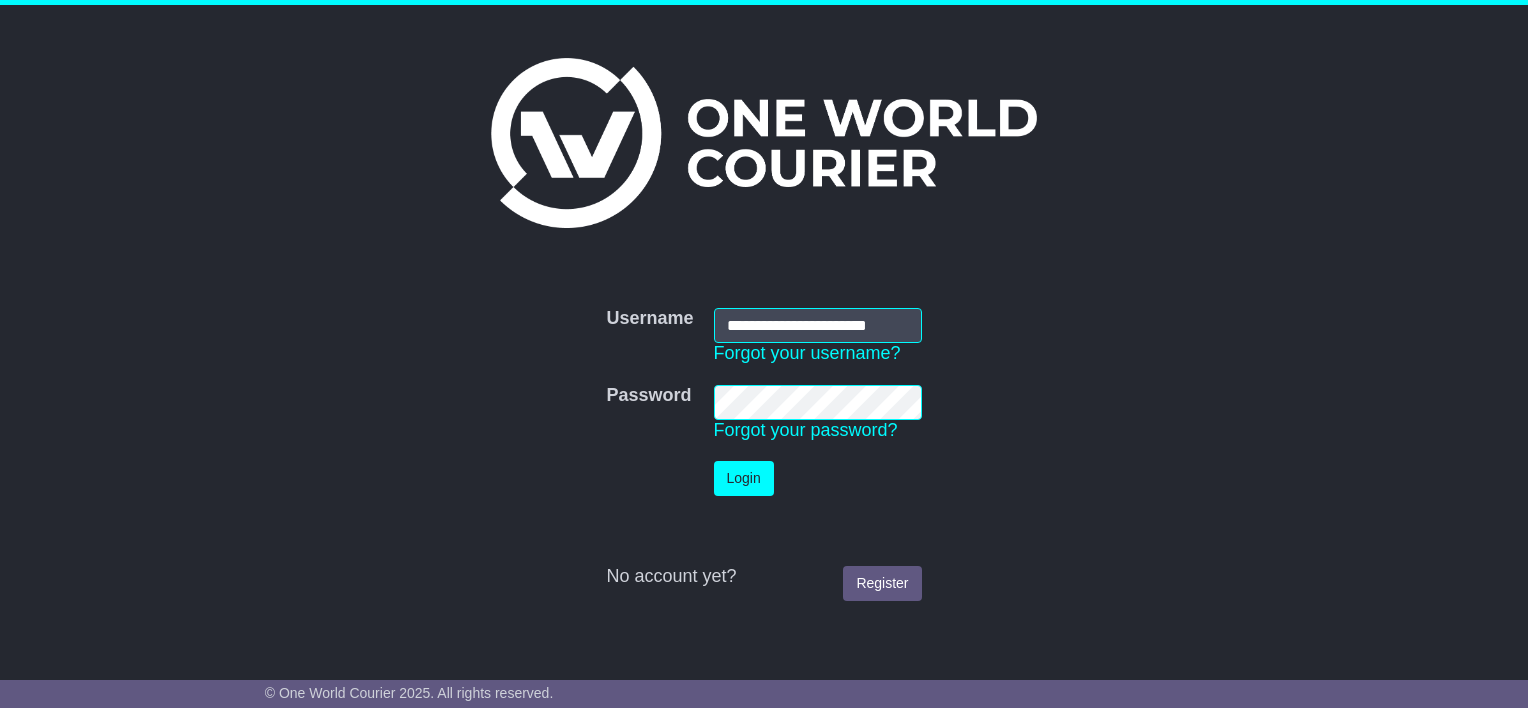 scroll, scrollTop: 0, scrollLeft: 0, axis: both 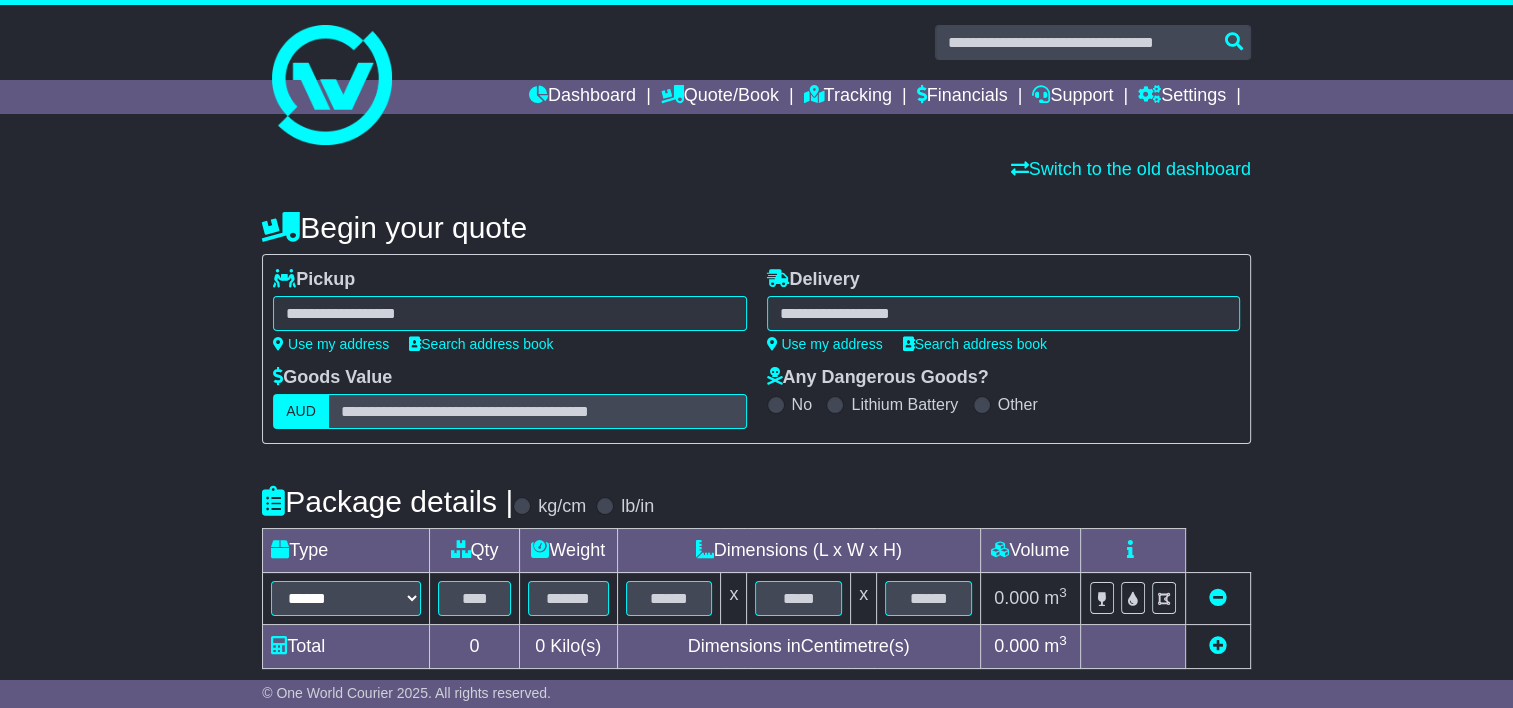 click on "**********" at bounding box center (509, 318) 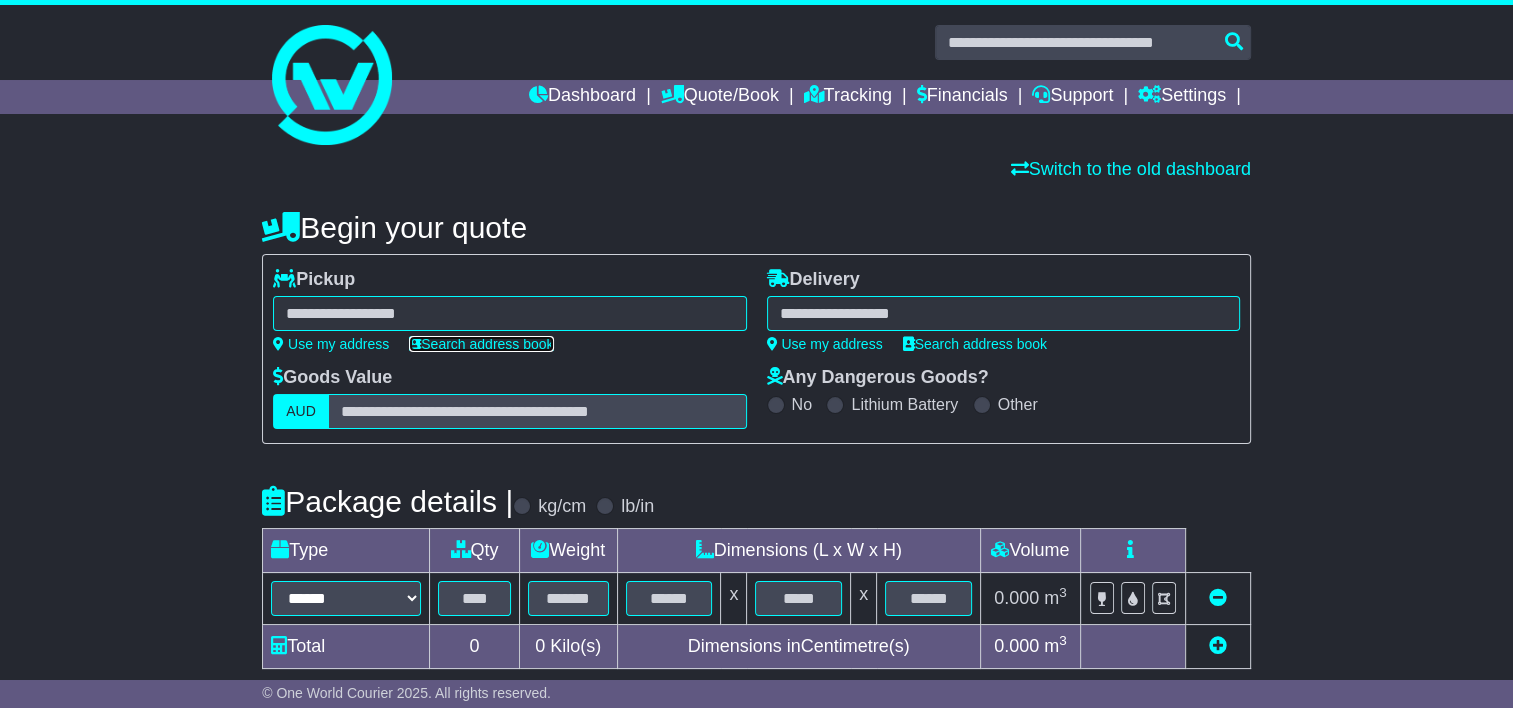 drag, startPoint x: 463, startPoint y: 346, endPoint x: 454, endPoint y: 323, distance: 24.698177 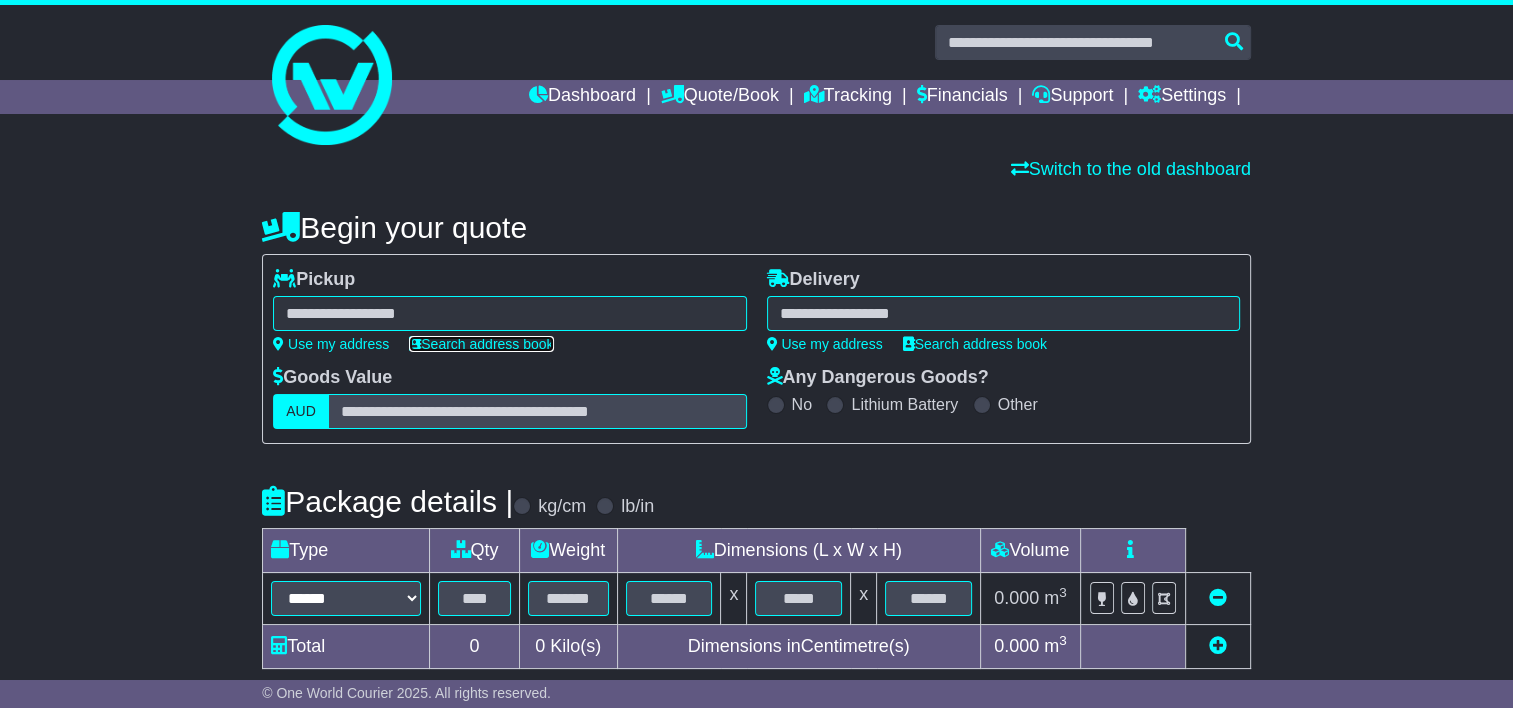 click on "Search address book" at bounding box center (481, 344) 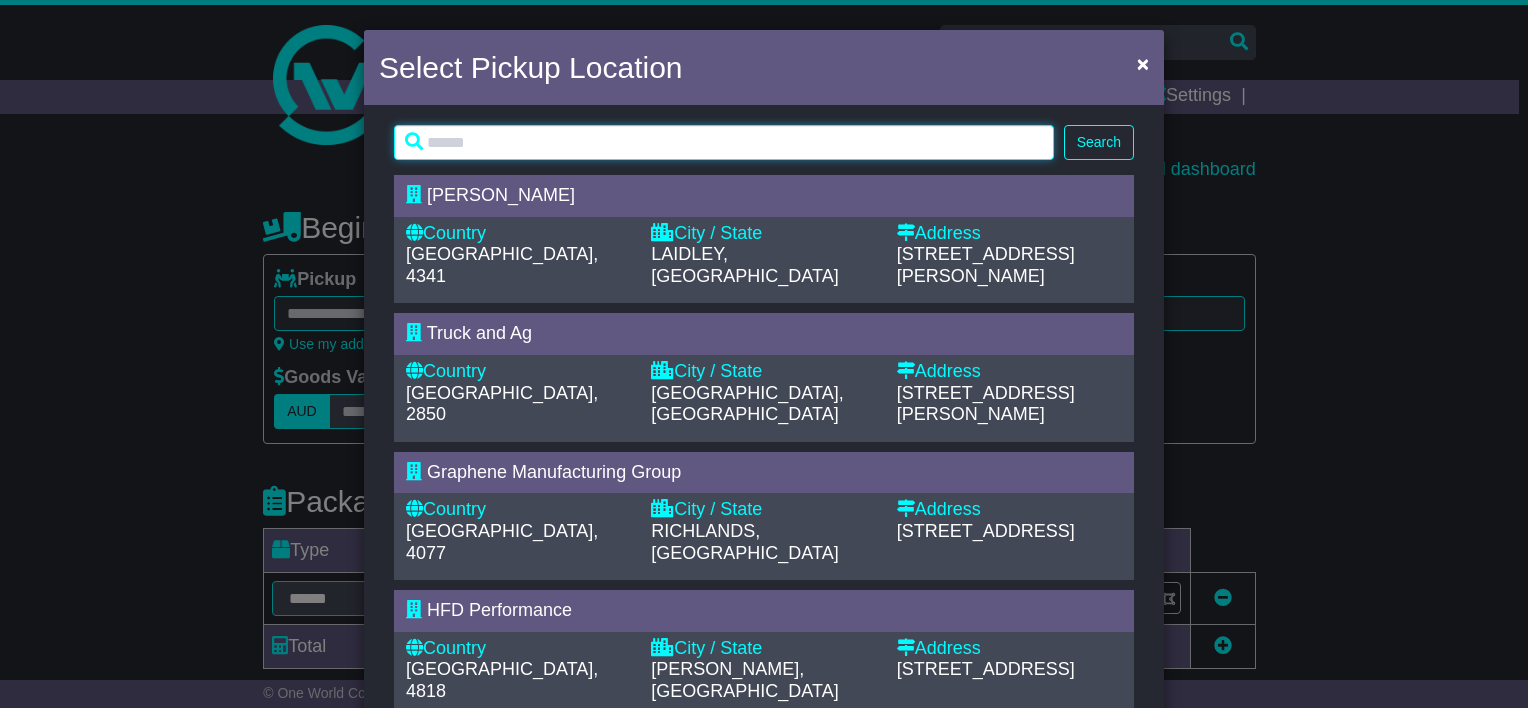 click at bounding box center (724, 142) 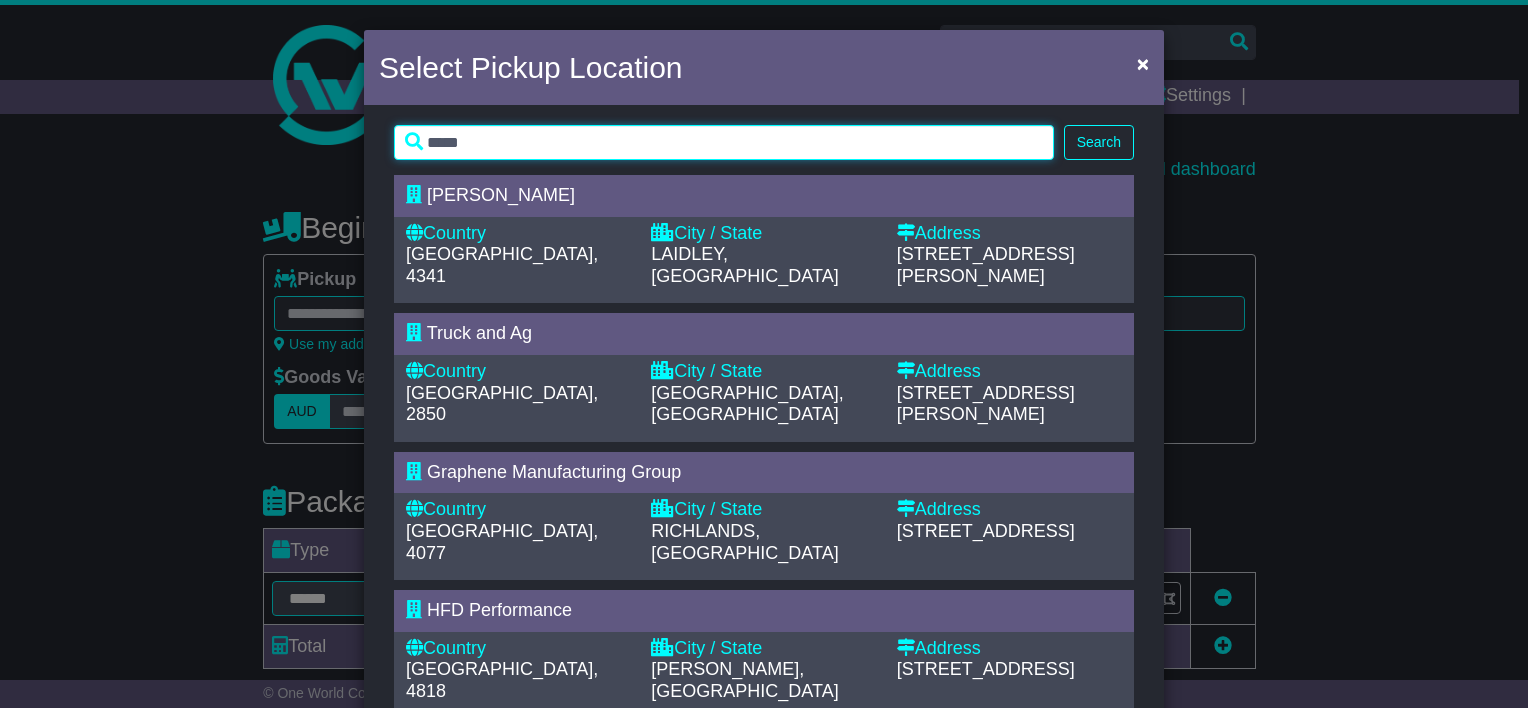 type on "*****" 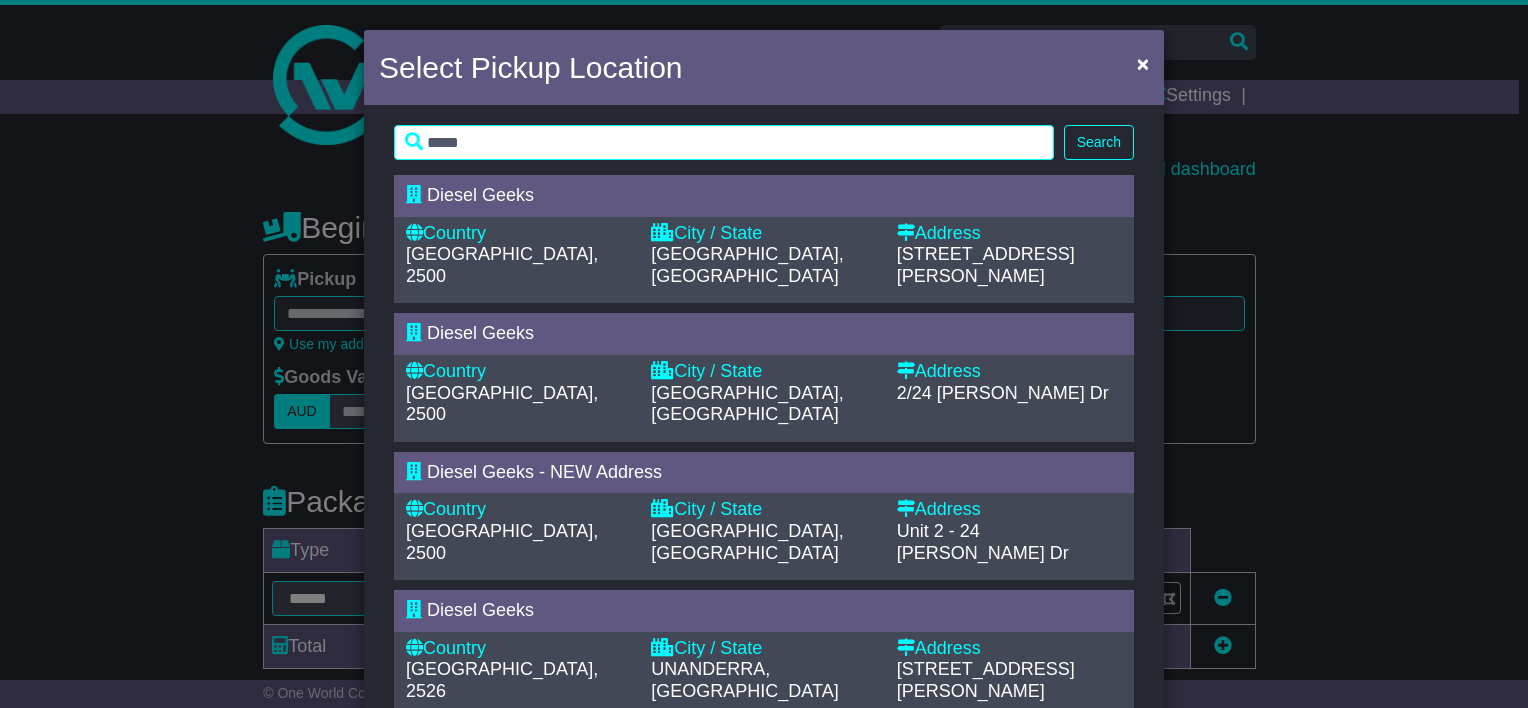 click on "Country
Australia, 2500
City / State
NORTH WOLLONGONG, NSW
Address
Unit 2 24 Ralph Black Drive" at bounding box center (764, 260) 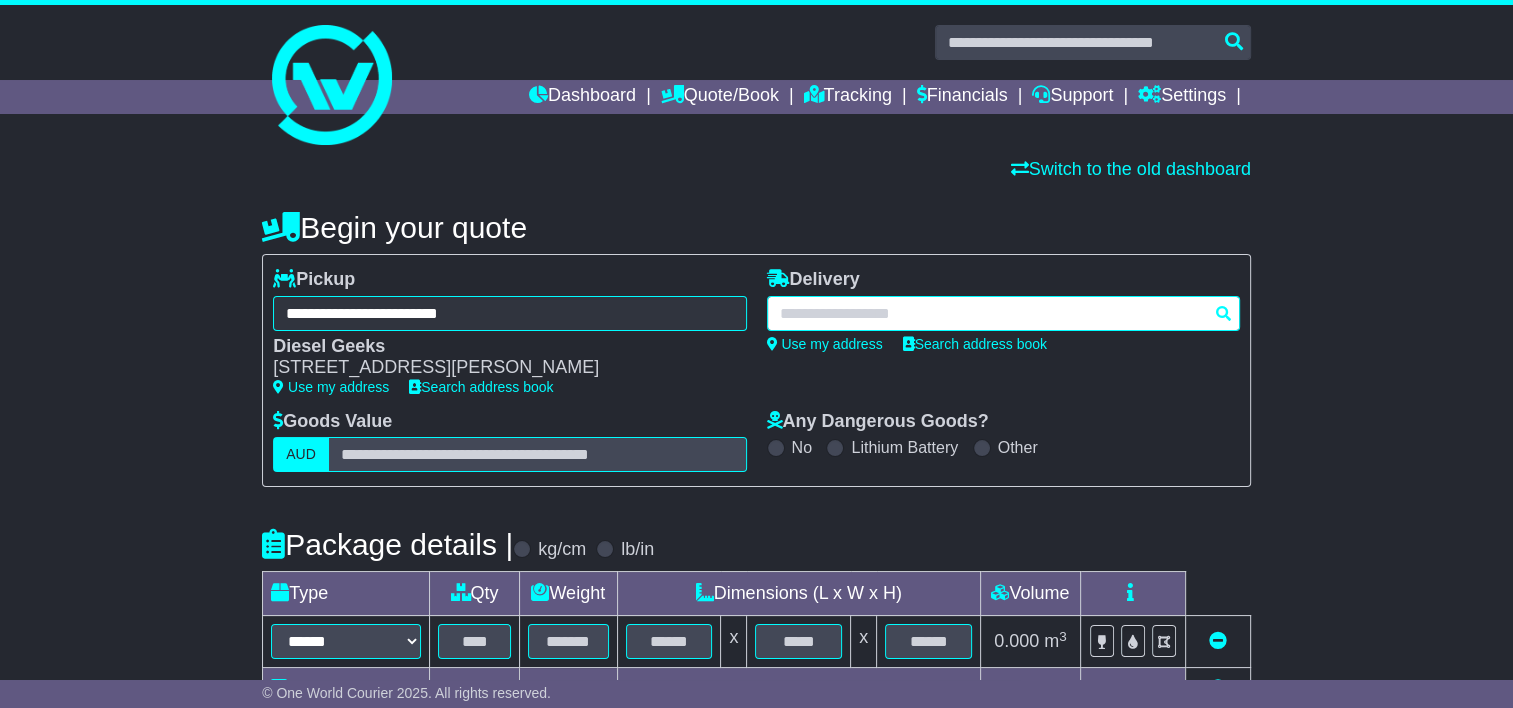 click at bounding box center (1003, 313) 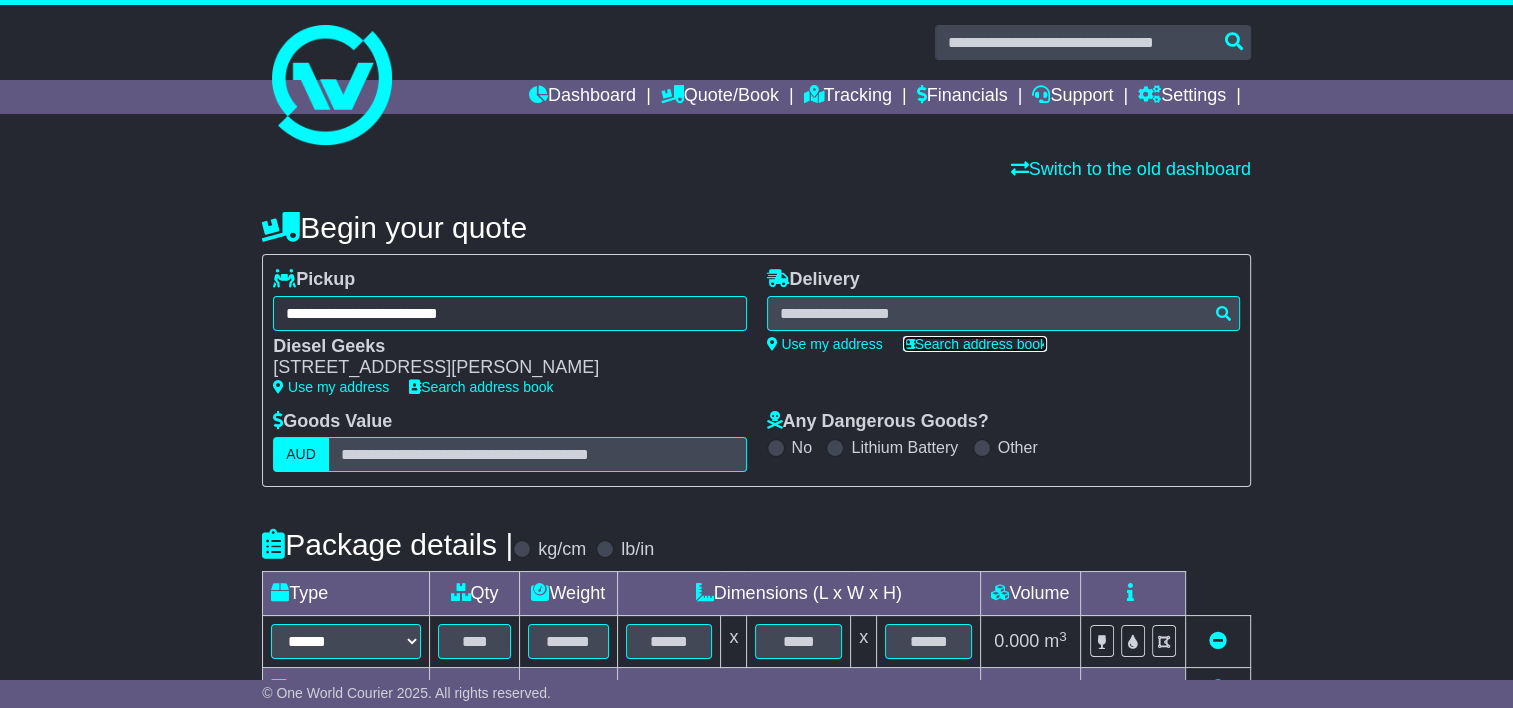 click on "Search address book" at bounding box center (975, 344) 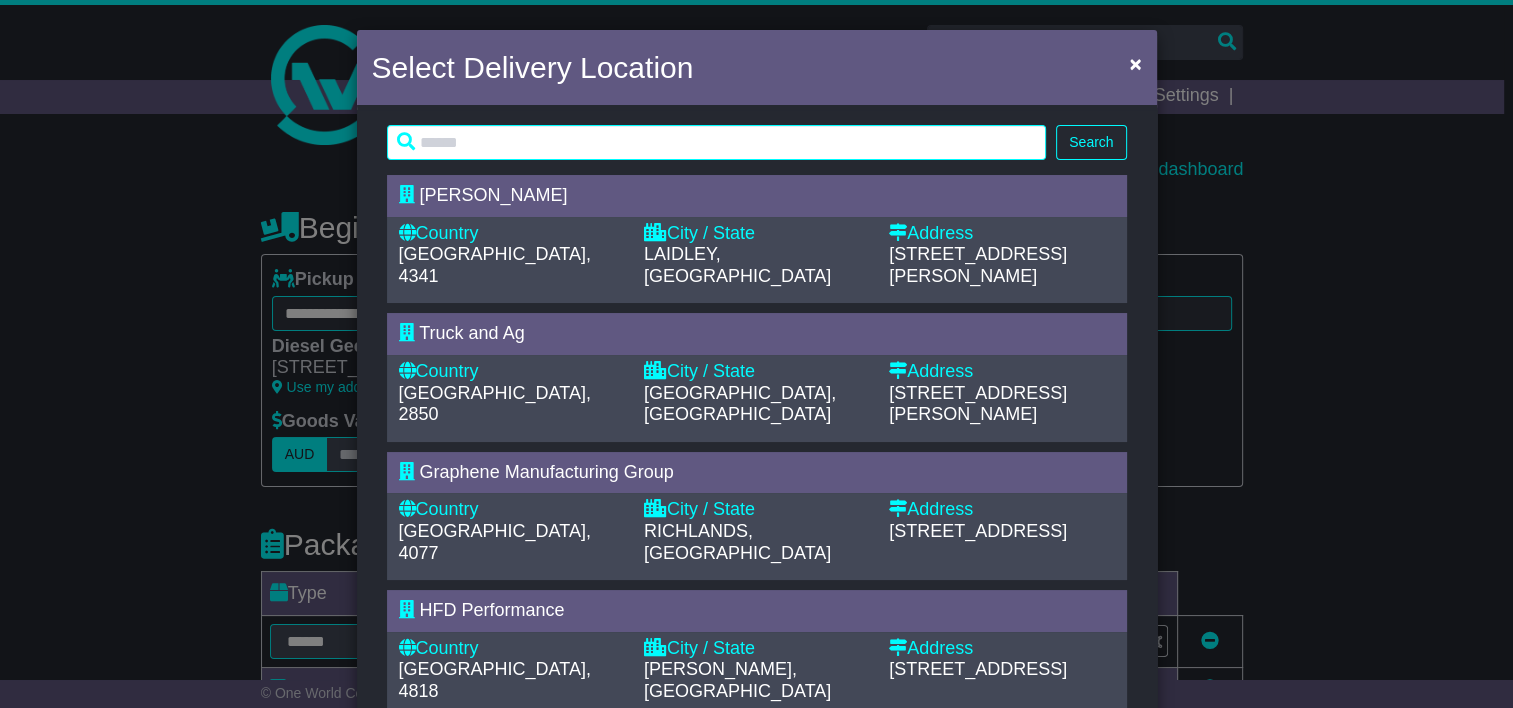 click on "Address" at bounding box center (1001, 372) 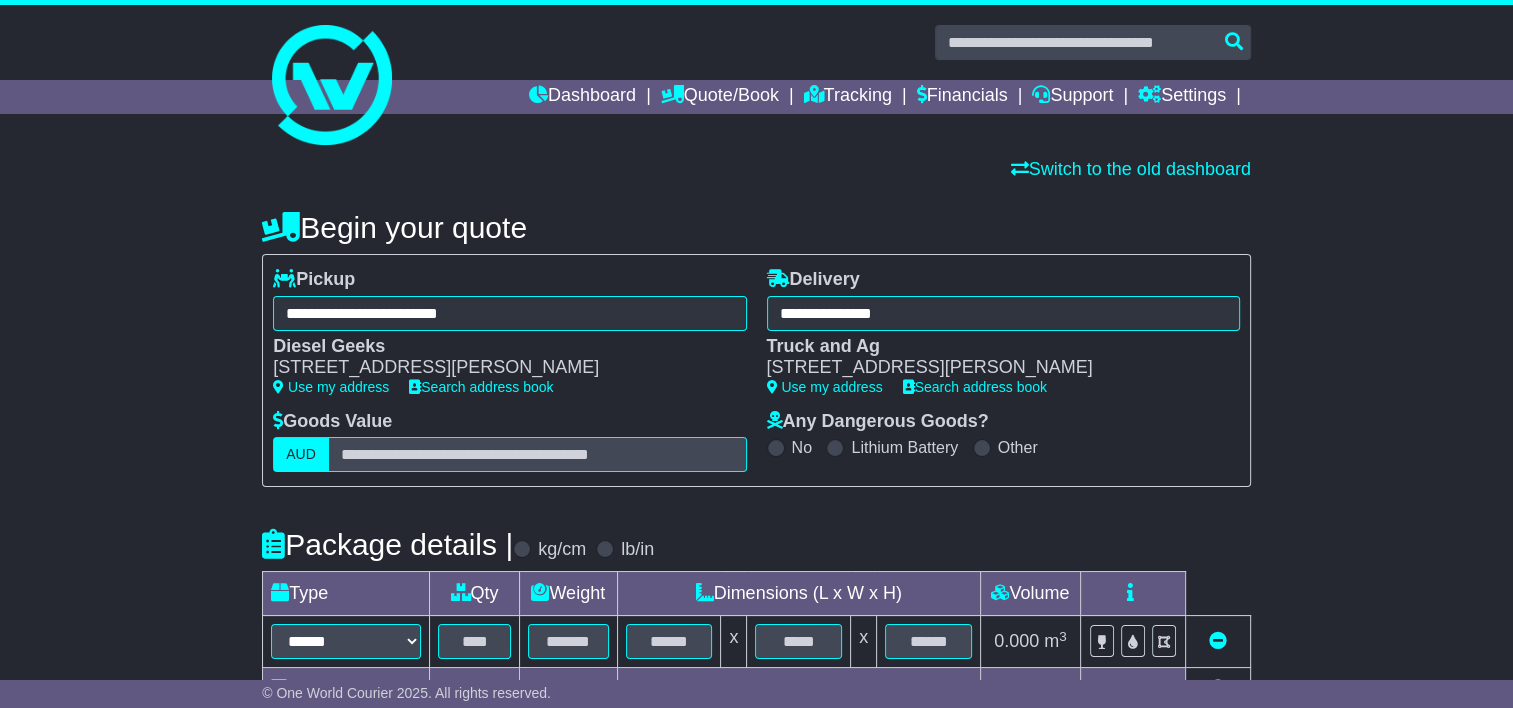 click on "7 Lovejoy Street" at bounding box center [993, 368] 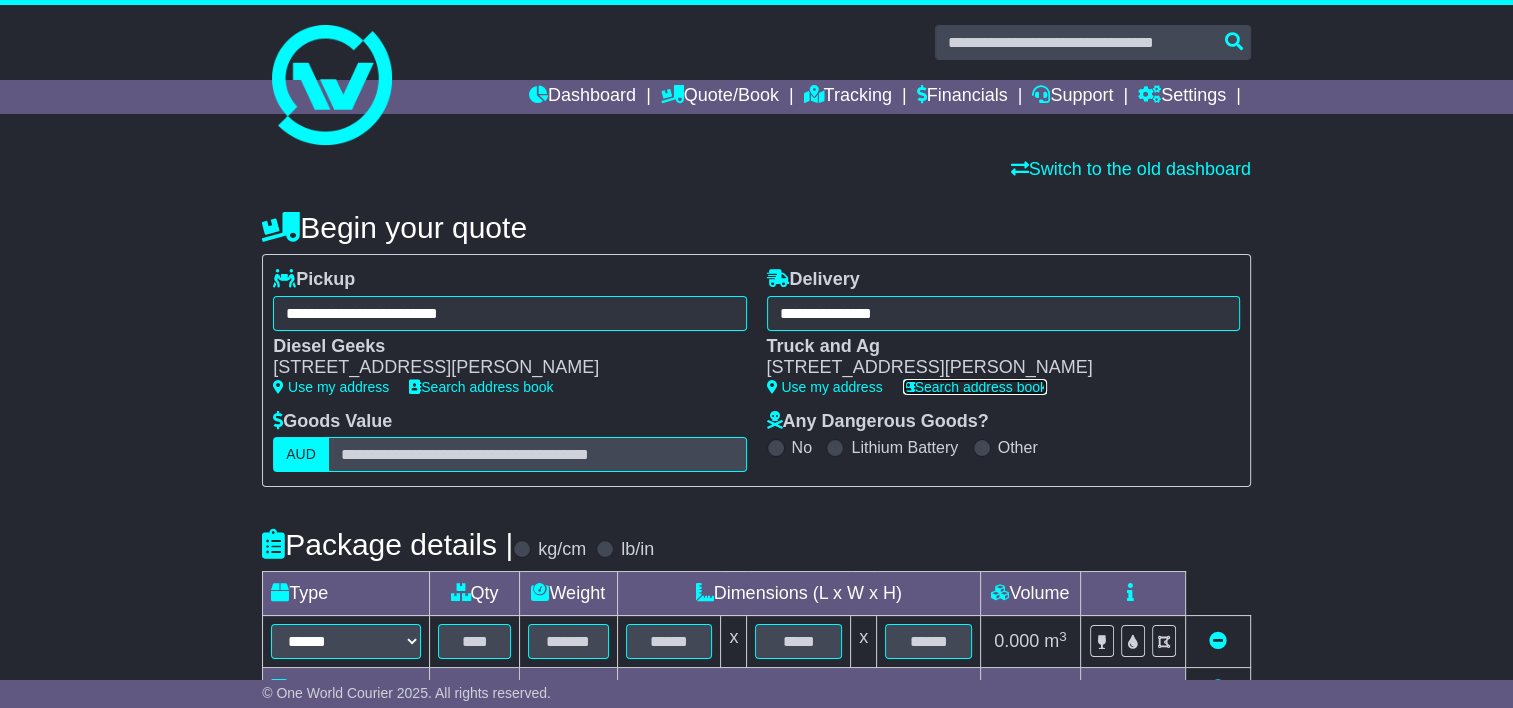 click on "Search address book" at bounding box center [975, 387] 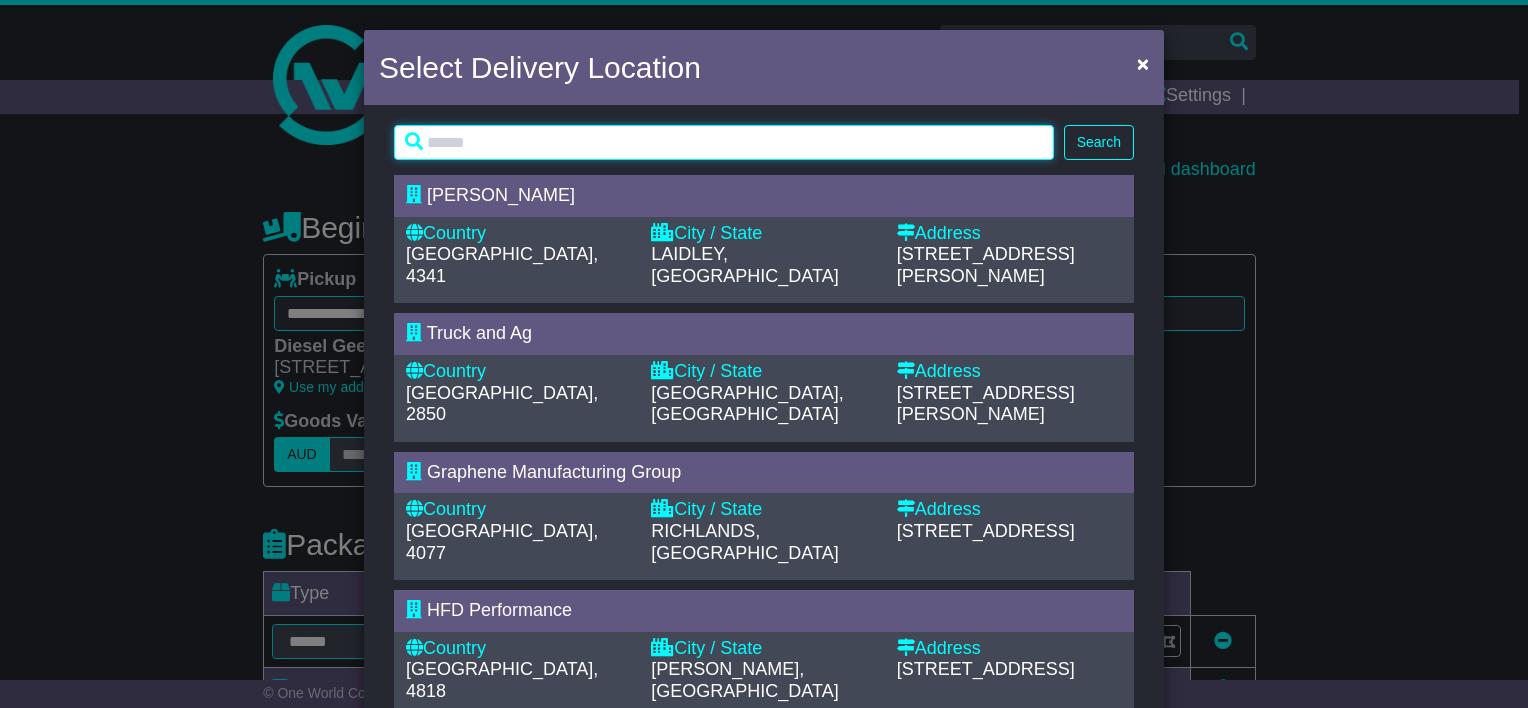 click at bounding box center [724, 142] 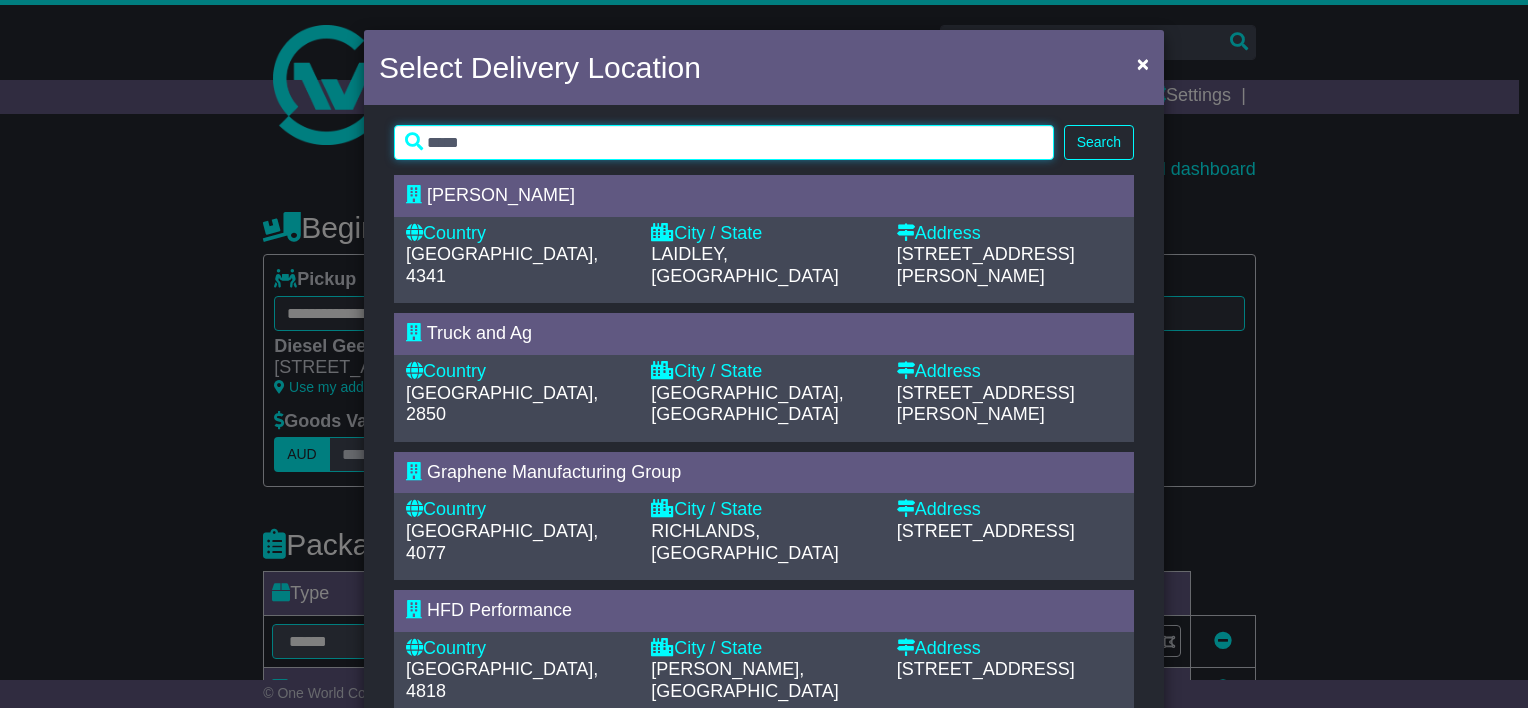type on "*****" 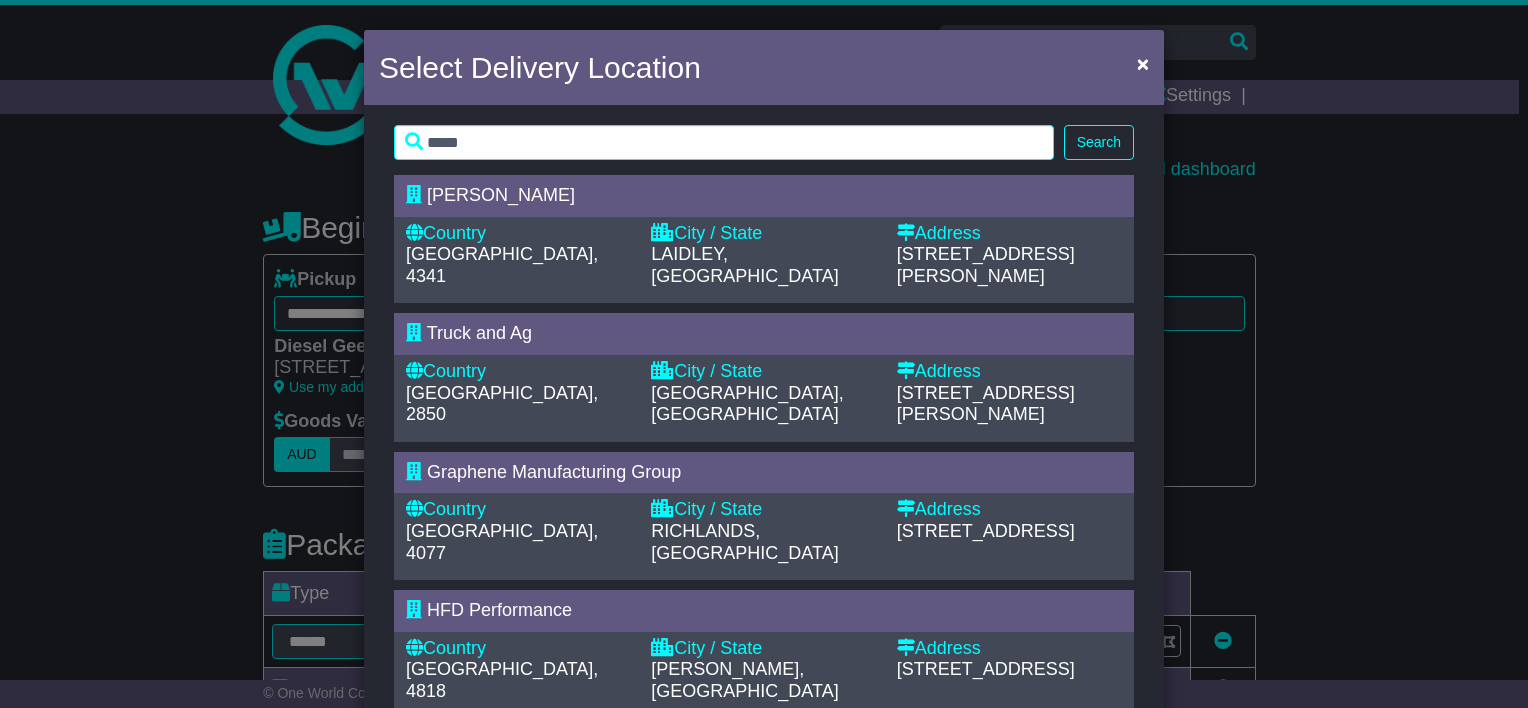 click on "*****
Search
Loading...
Amanda Donaldson
Country
Australia, 4341
City / State
LAIDLEY, QLD
Address
21 Douglas Ave" at bounding box center [764, 892] 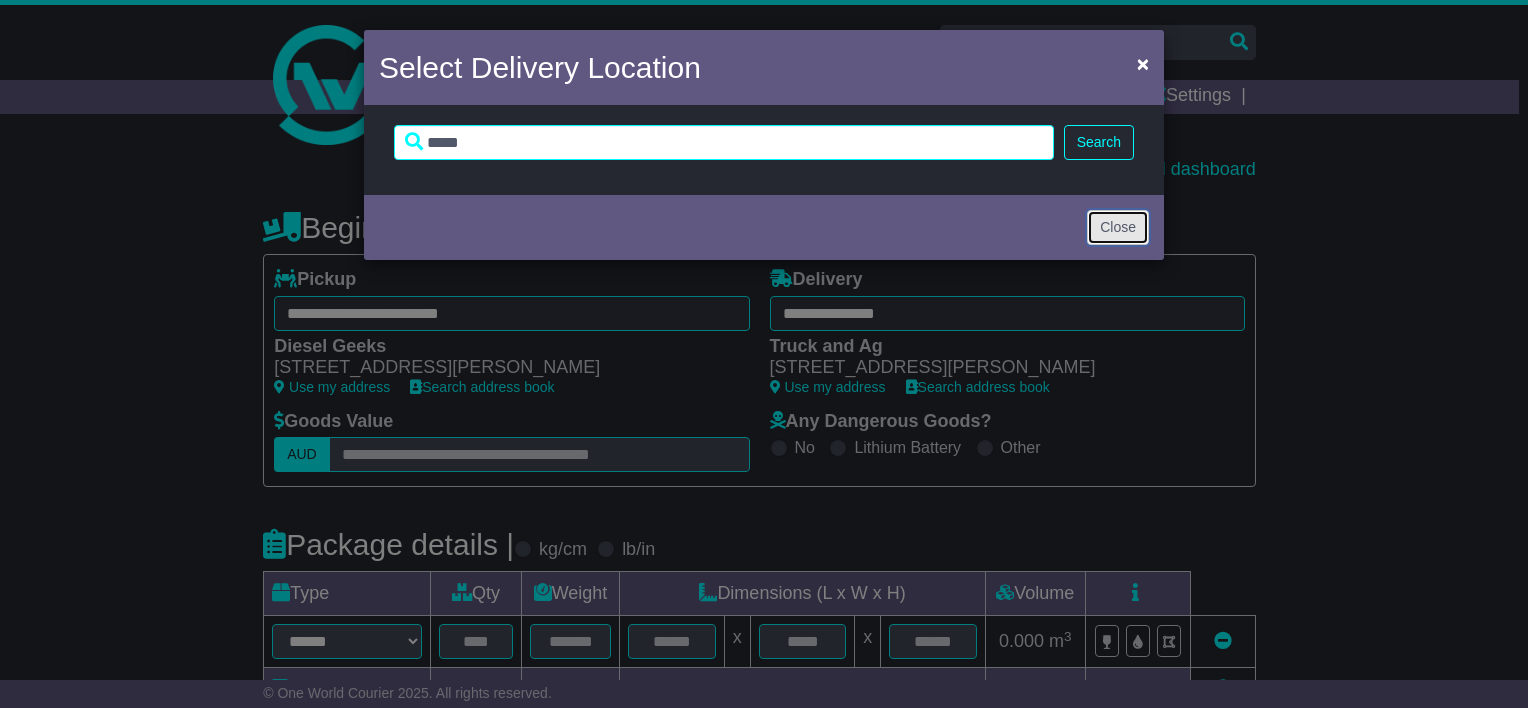 click on "Close" at bounding box center [1118, 227] 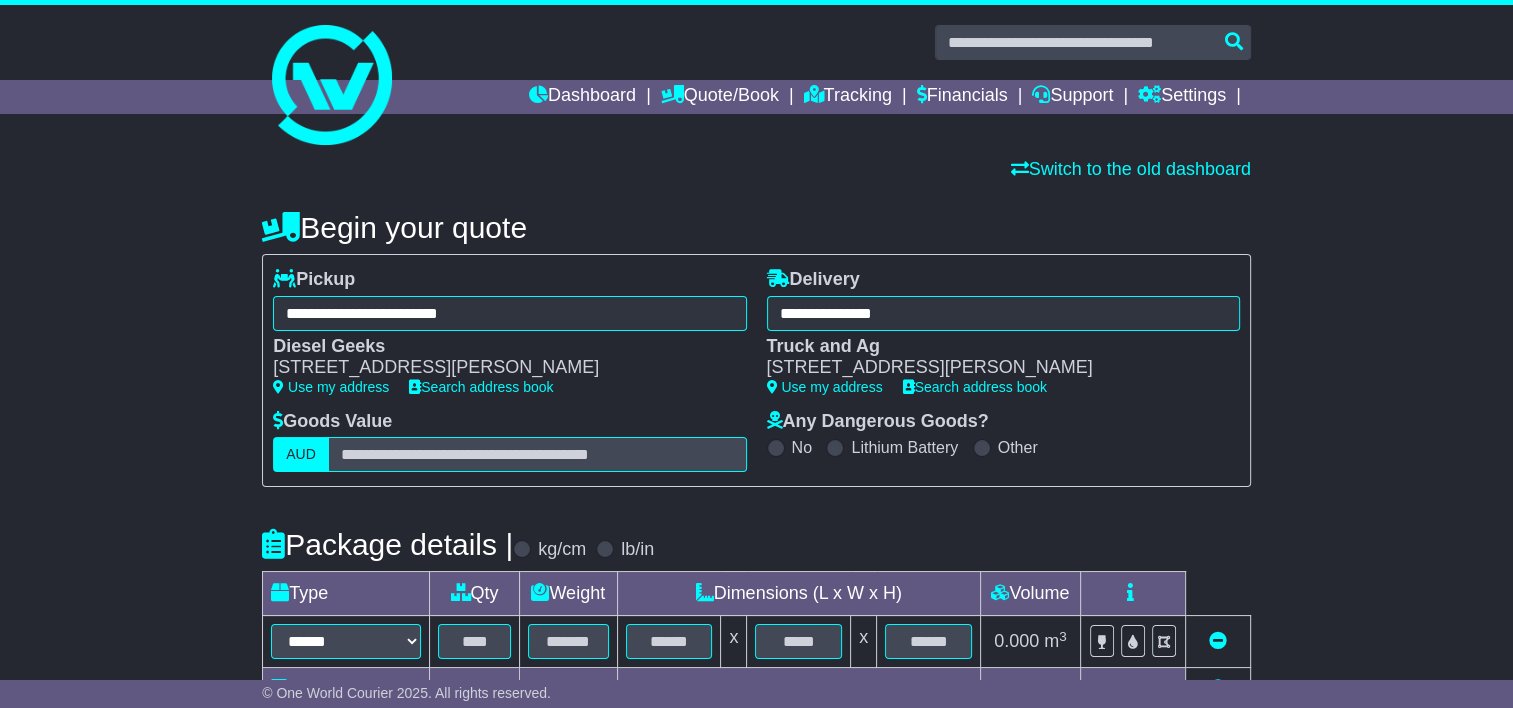 click on "**********" at bounding box center [1003, 313] 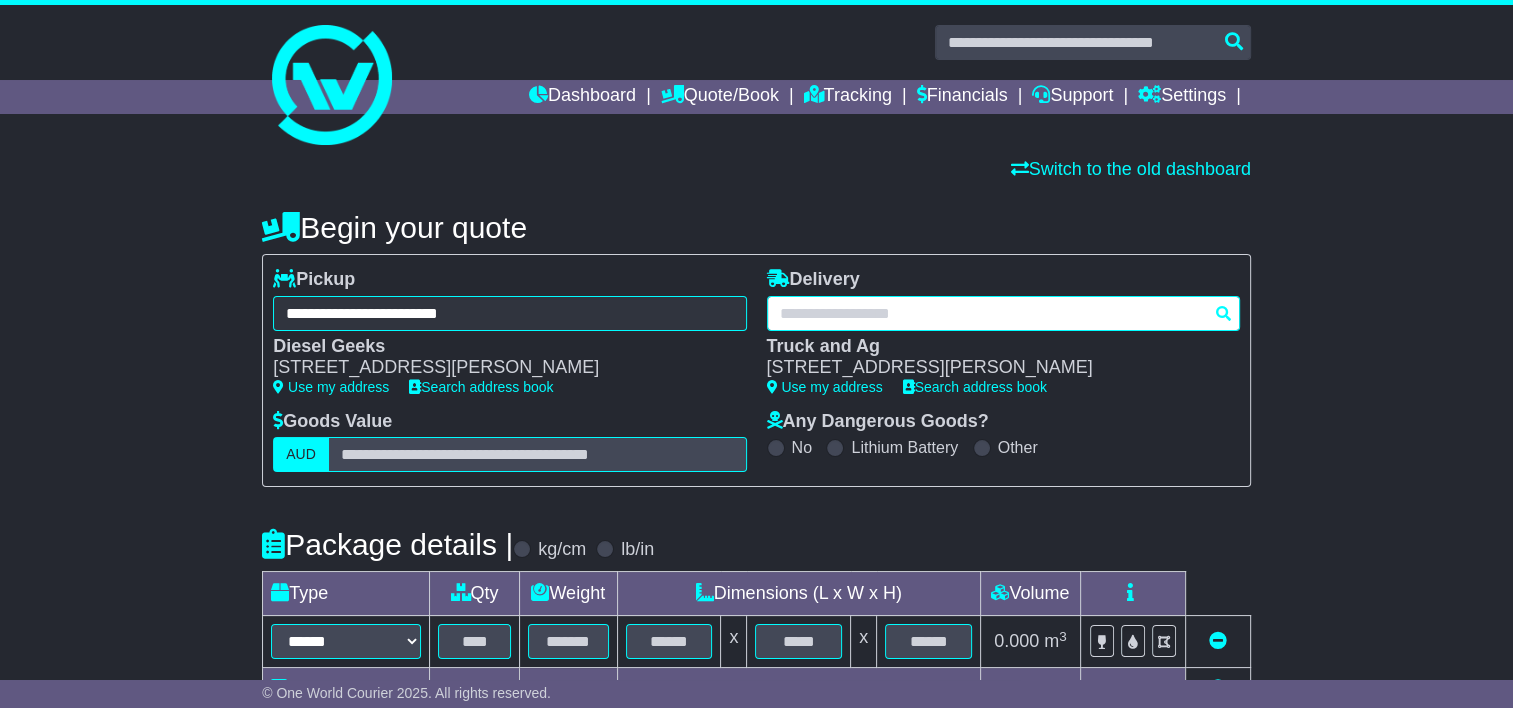 click at bounding box center (1003, 313) 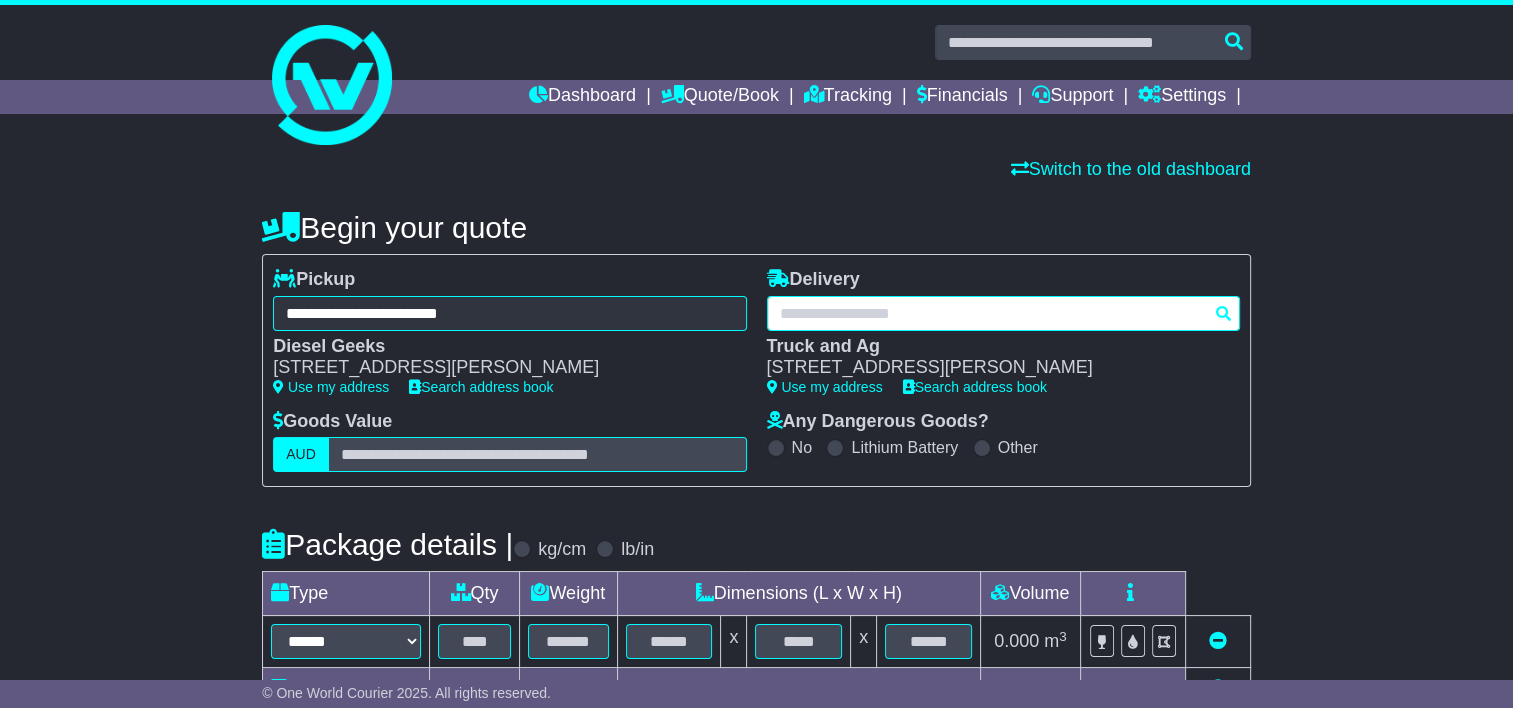 paste on "**********" 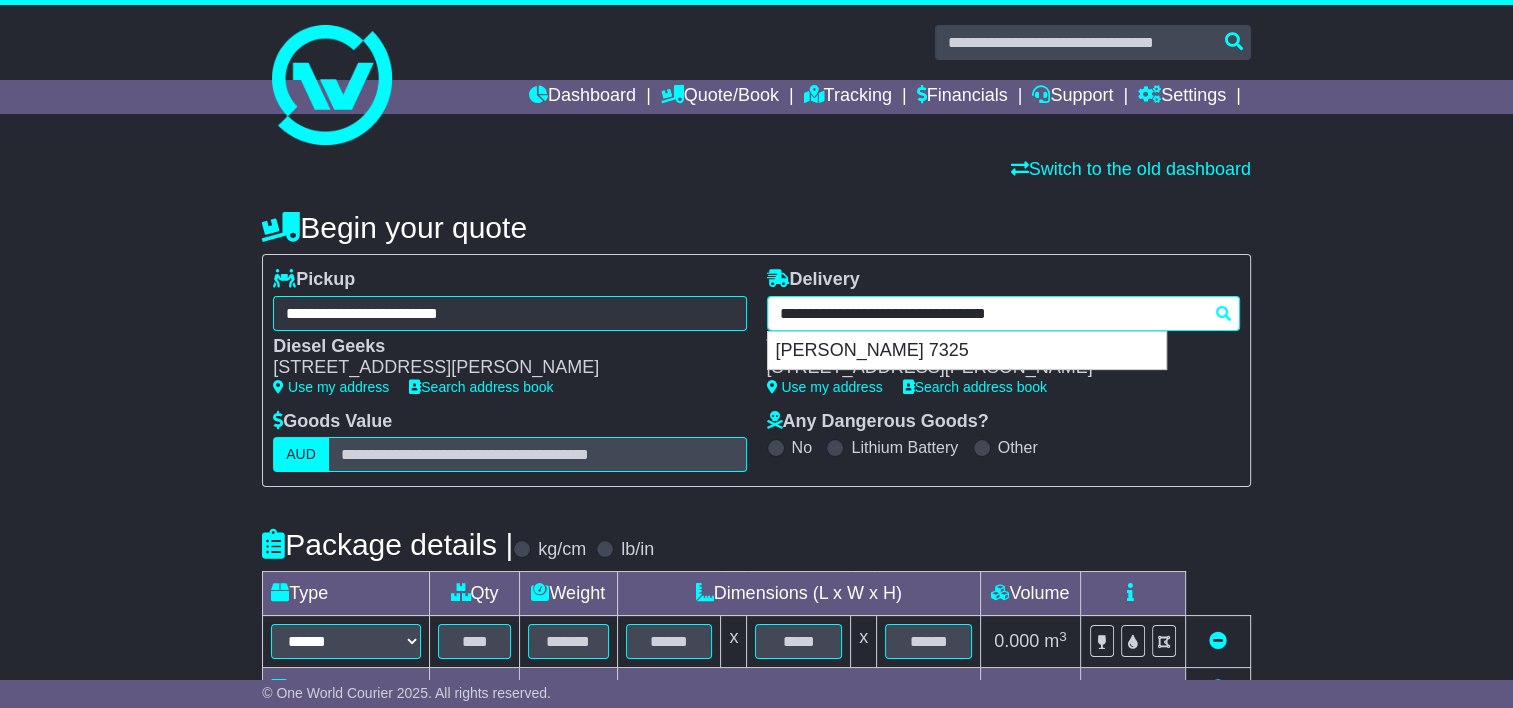 drag, startPoint x: 978, startPoint y: 313, endPoint x: 703, endPoint y: 322, distance: 275.14725 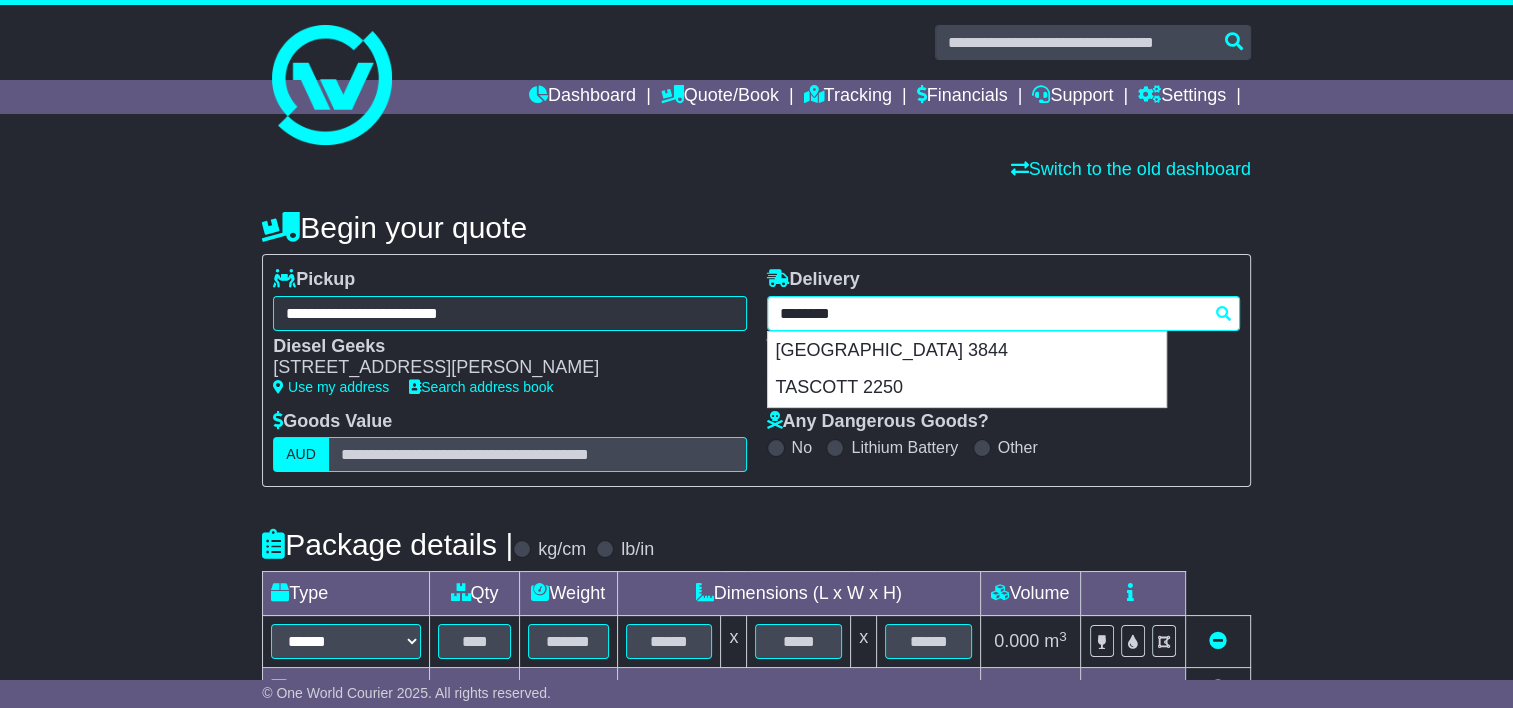 drag, startPoint x: 804, startPoint y: 309, endPoint x: 763, endPoint y: 323, distance: 43.32436 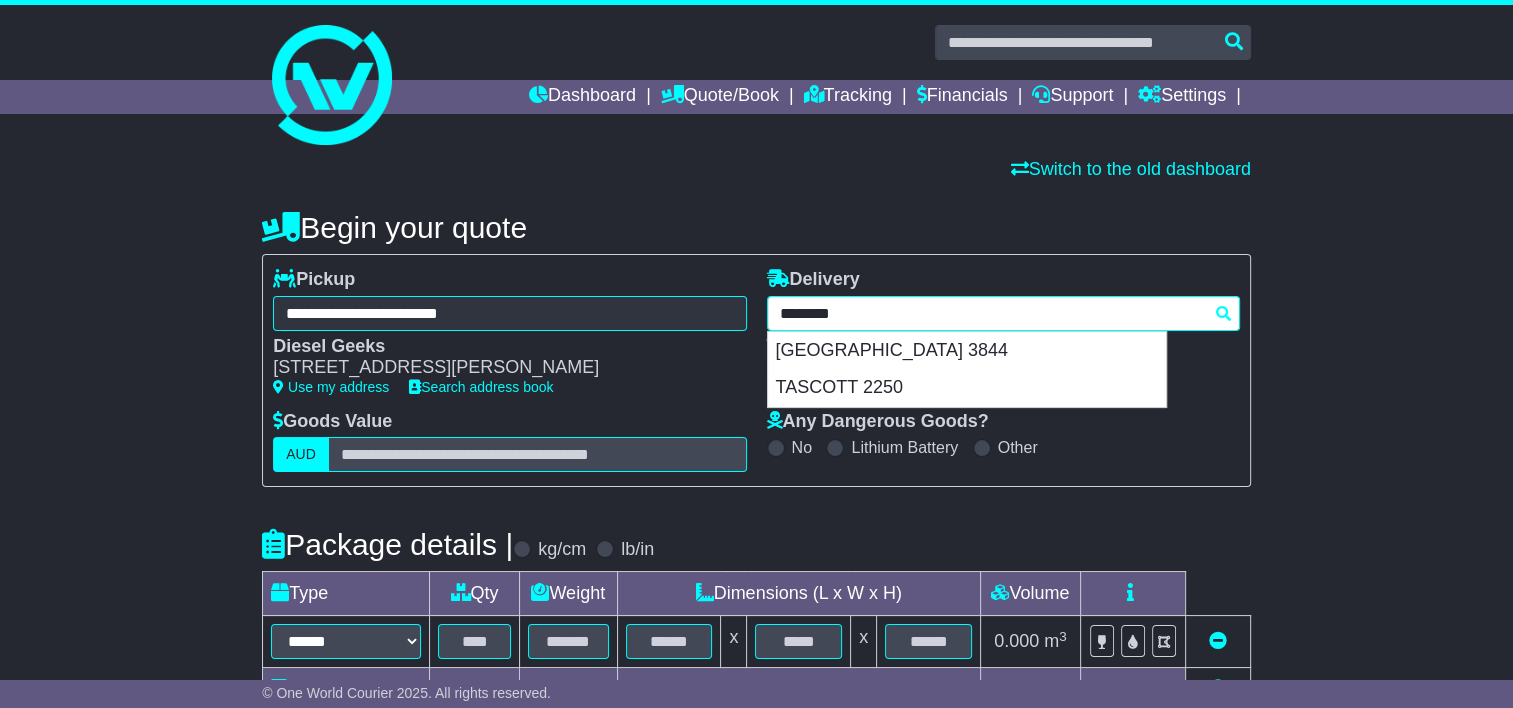 click on "**********" at bounding box center (1003, 340) 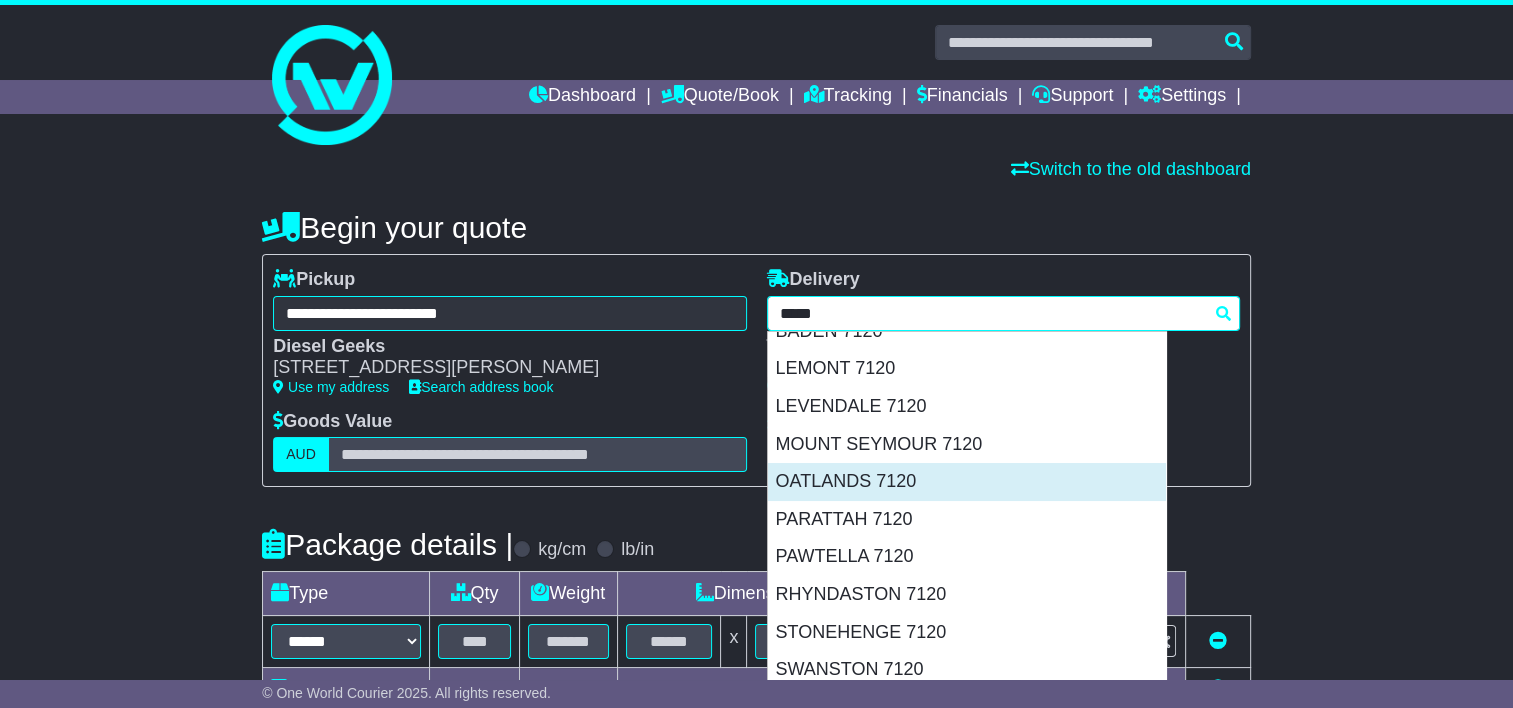 scroll, scrollTop: 216, scrollLeft: 0, axis: vertical 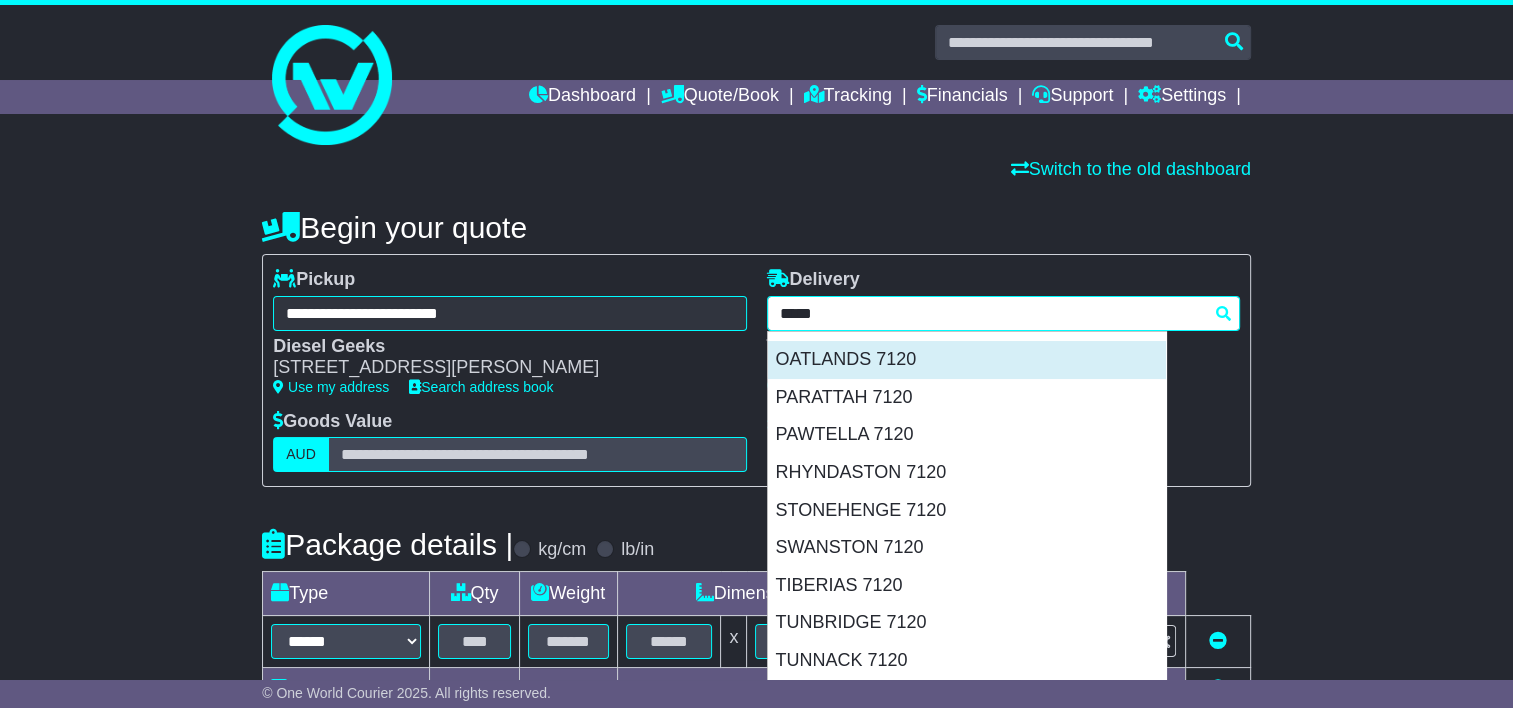 click on "OATLANDS 7120" at bounding box center (967, 360) 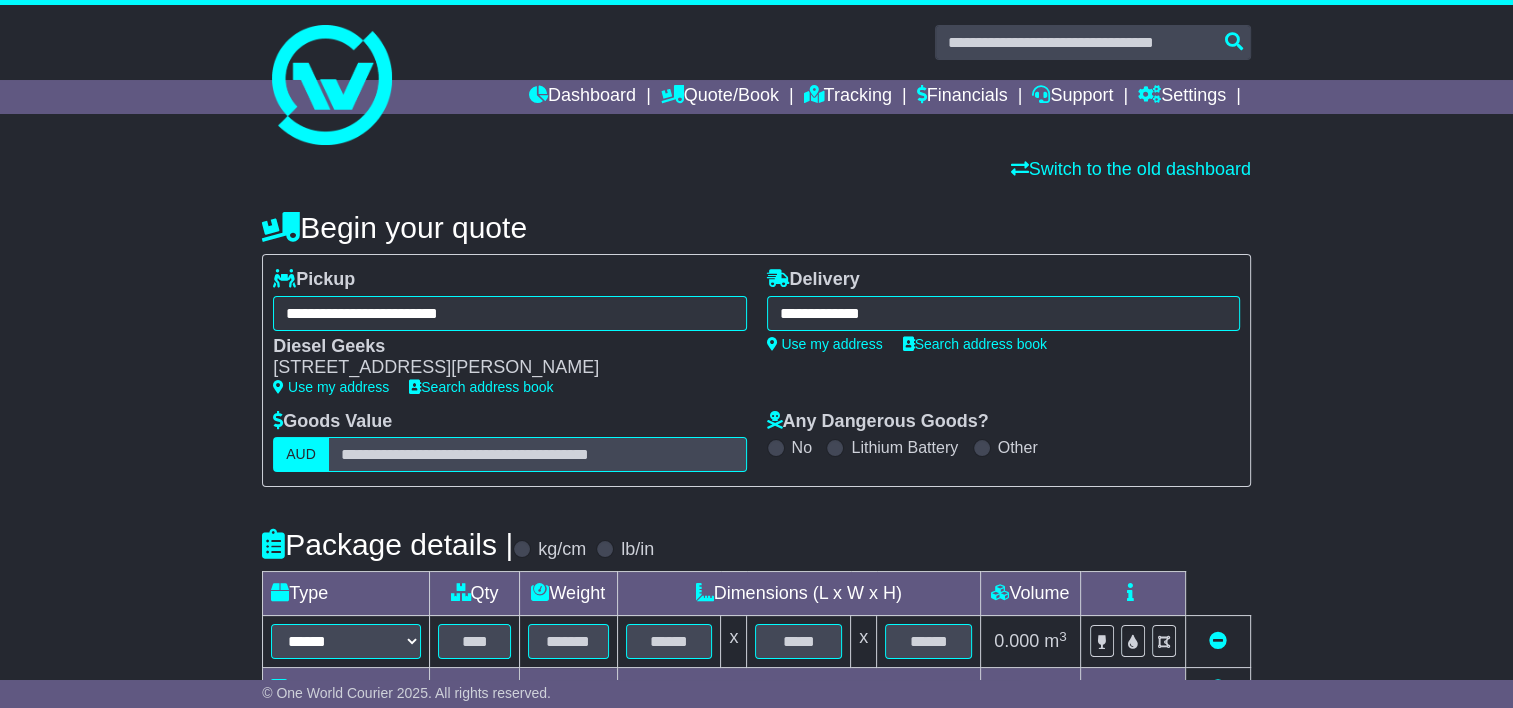 type on "**********" 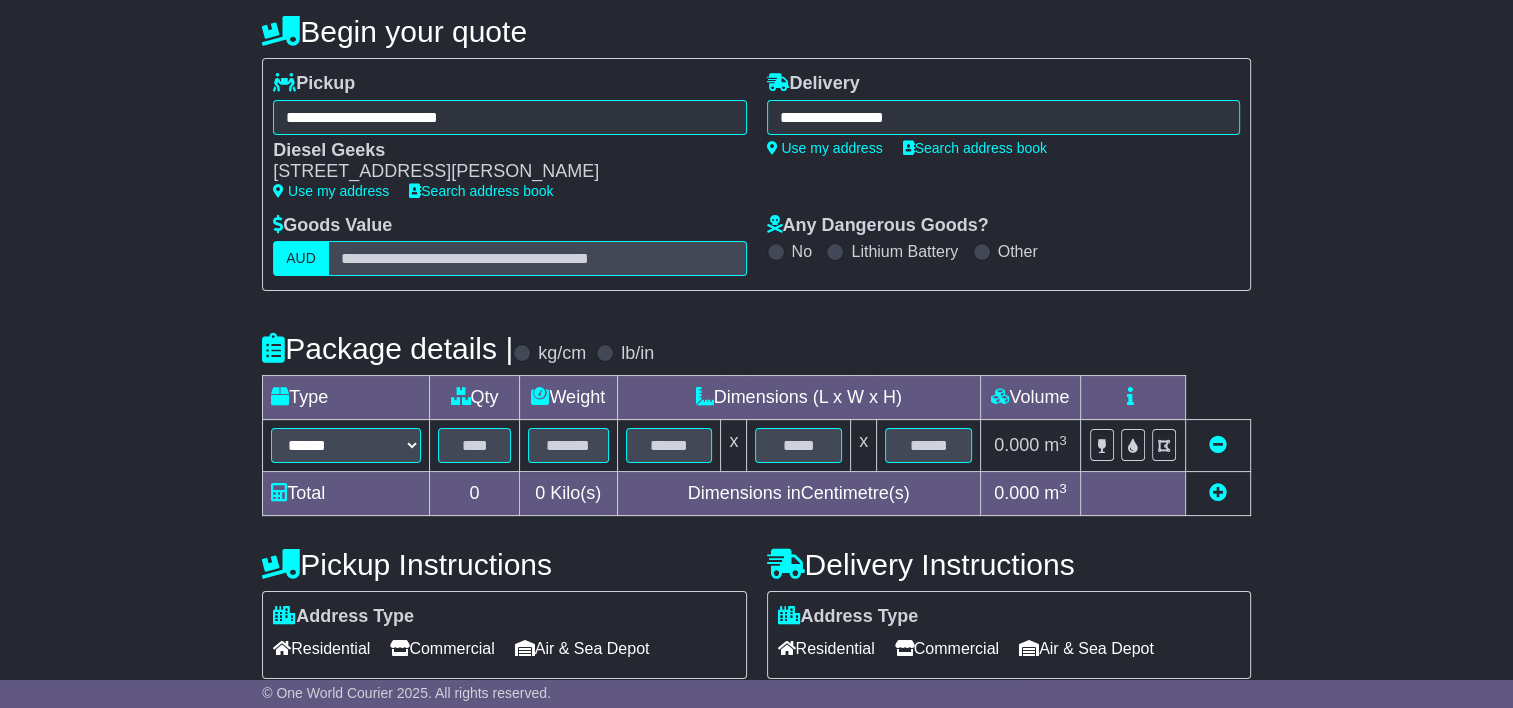 scroll, scrollTop: 200, scrollLeft: 0, axis: vertical 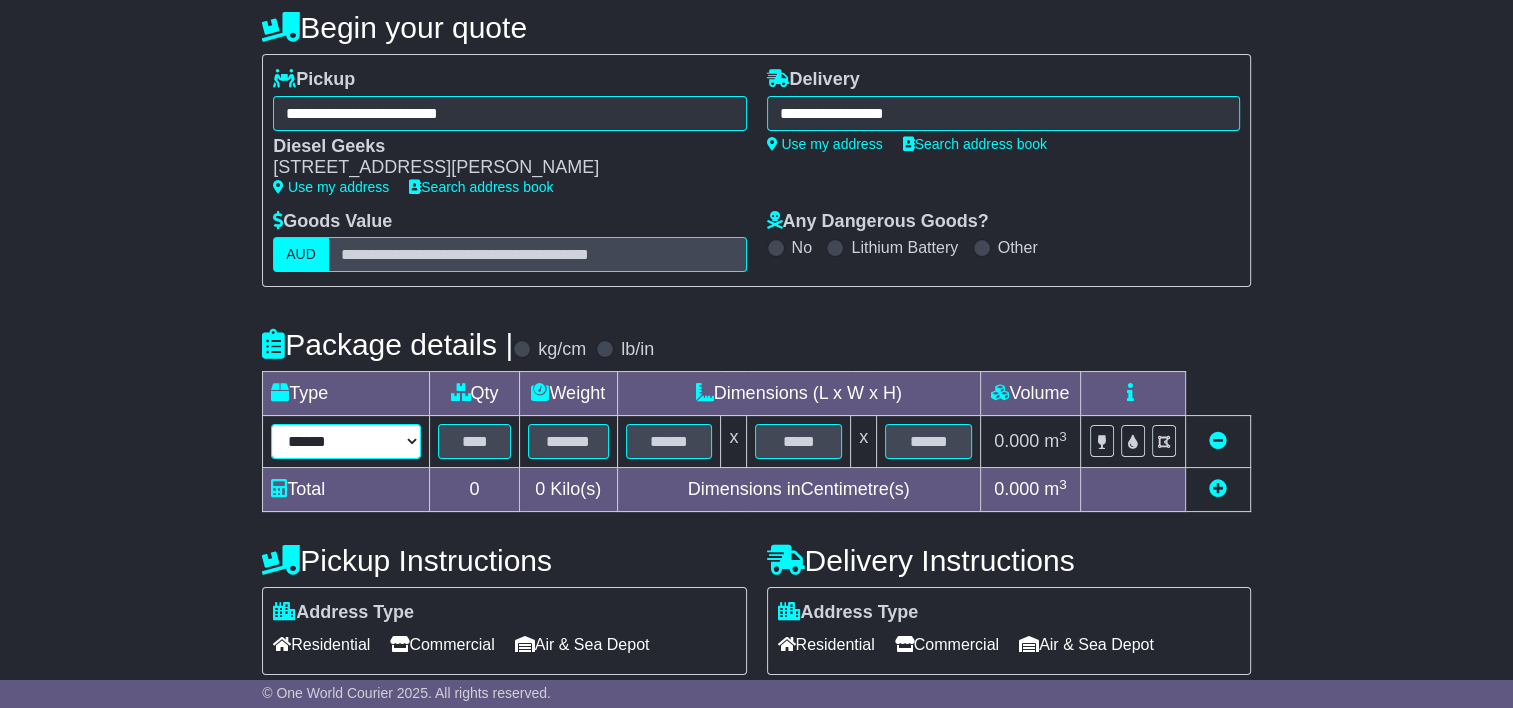 click on "****** ****** *** ******** ***** **** **** ****** *** *******" at bounding box center (346, 441) 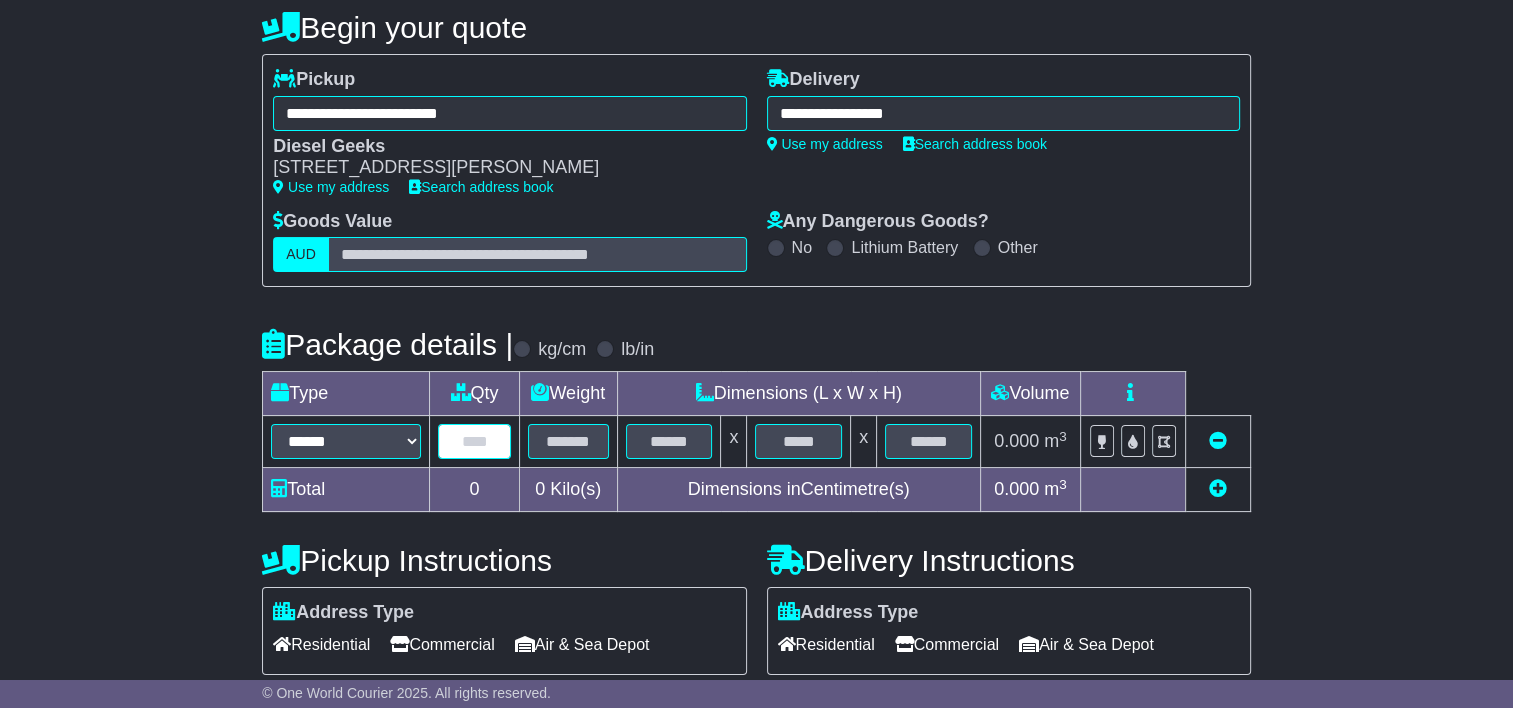 click at bounding box center (474, 441) 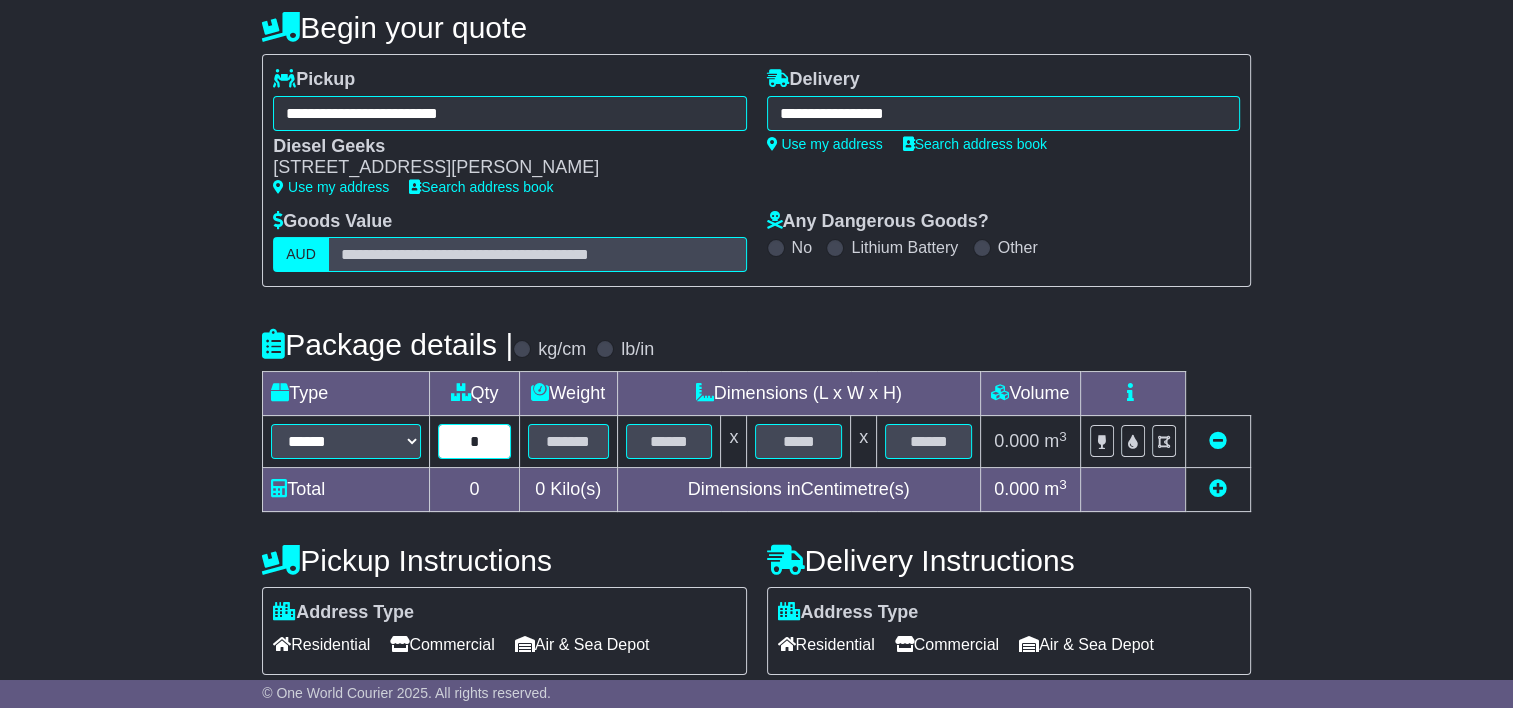 type on "*" 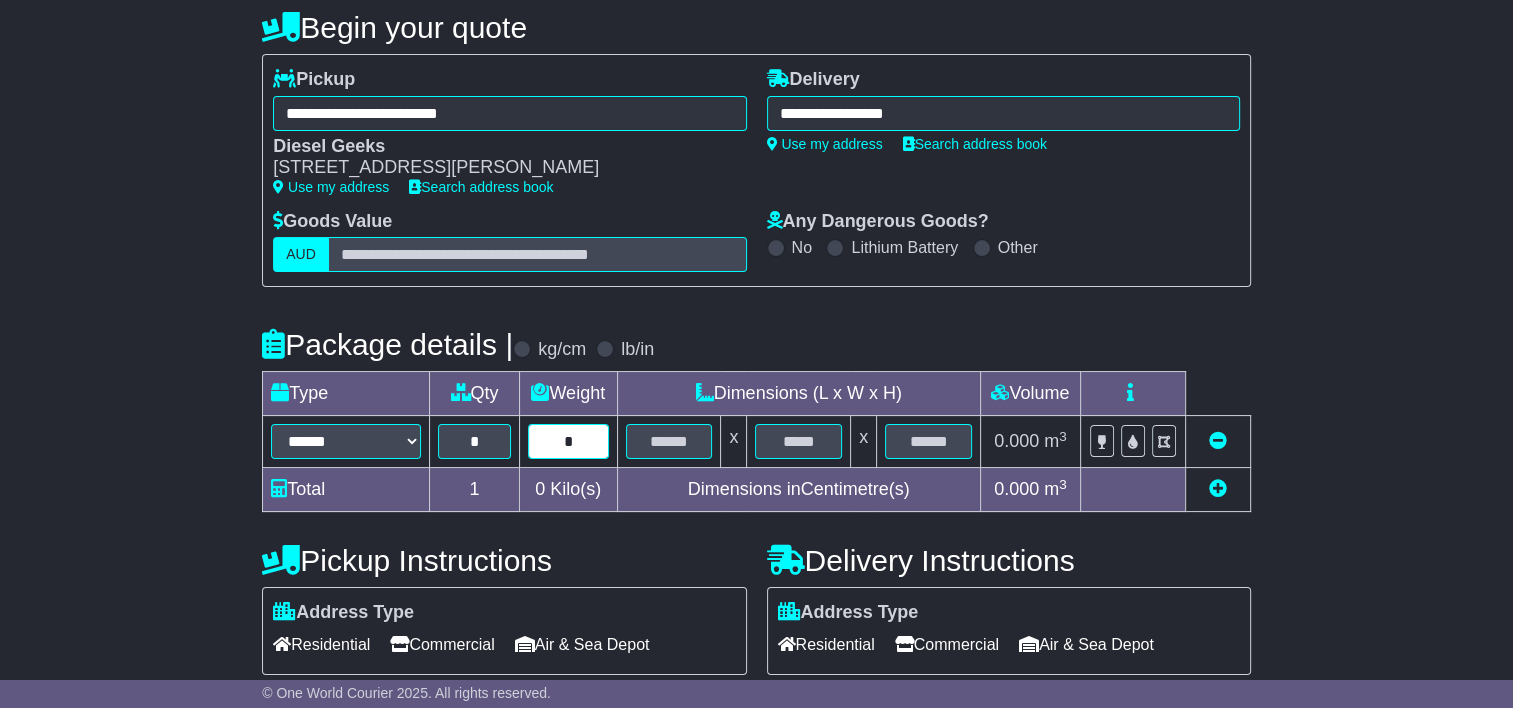 type on "*" 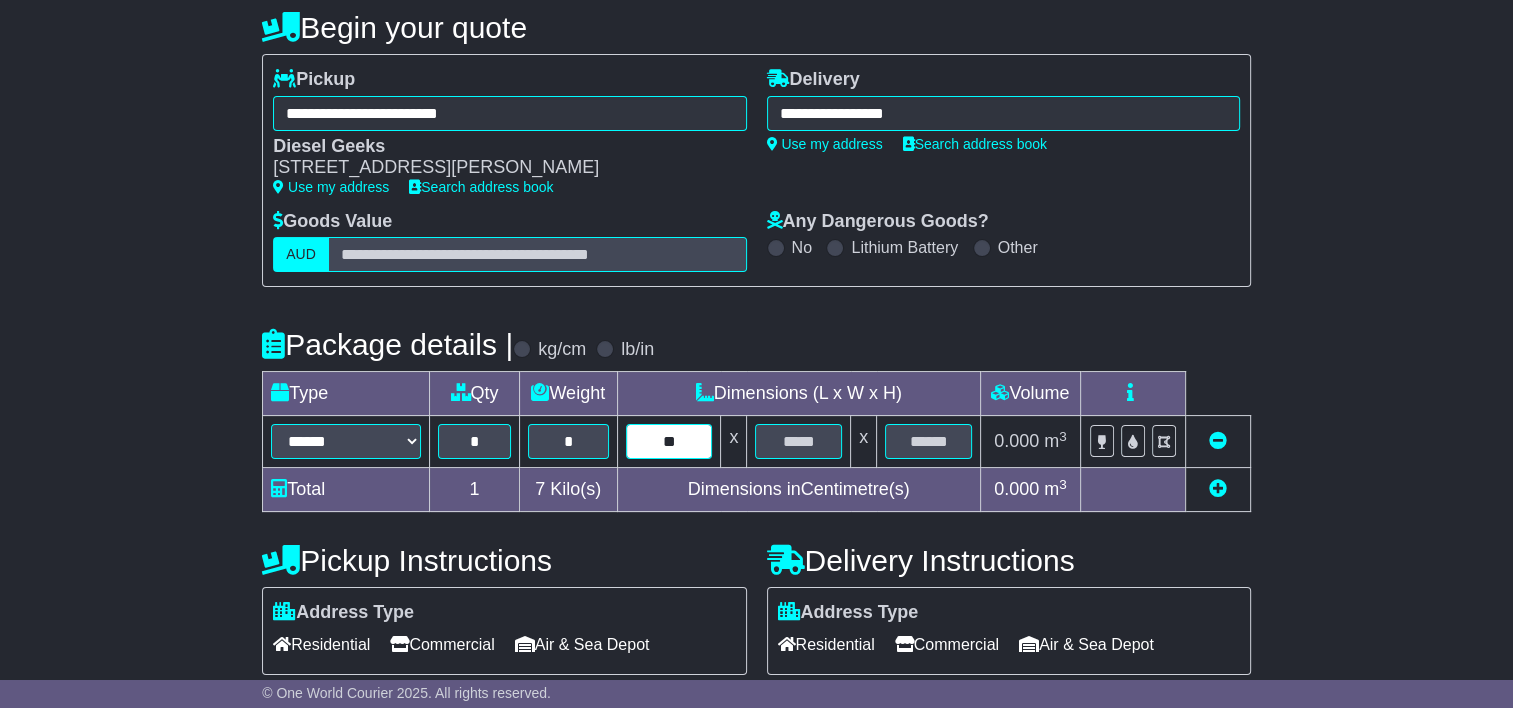 type on "**" 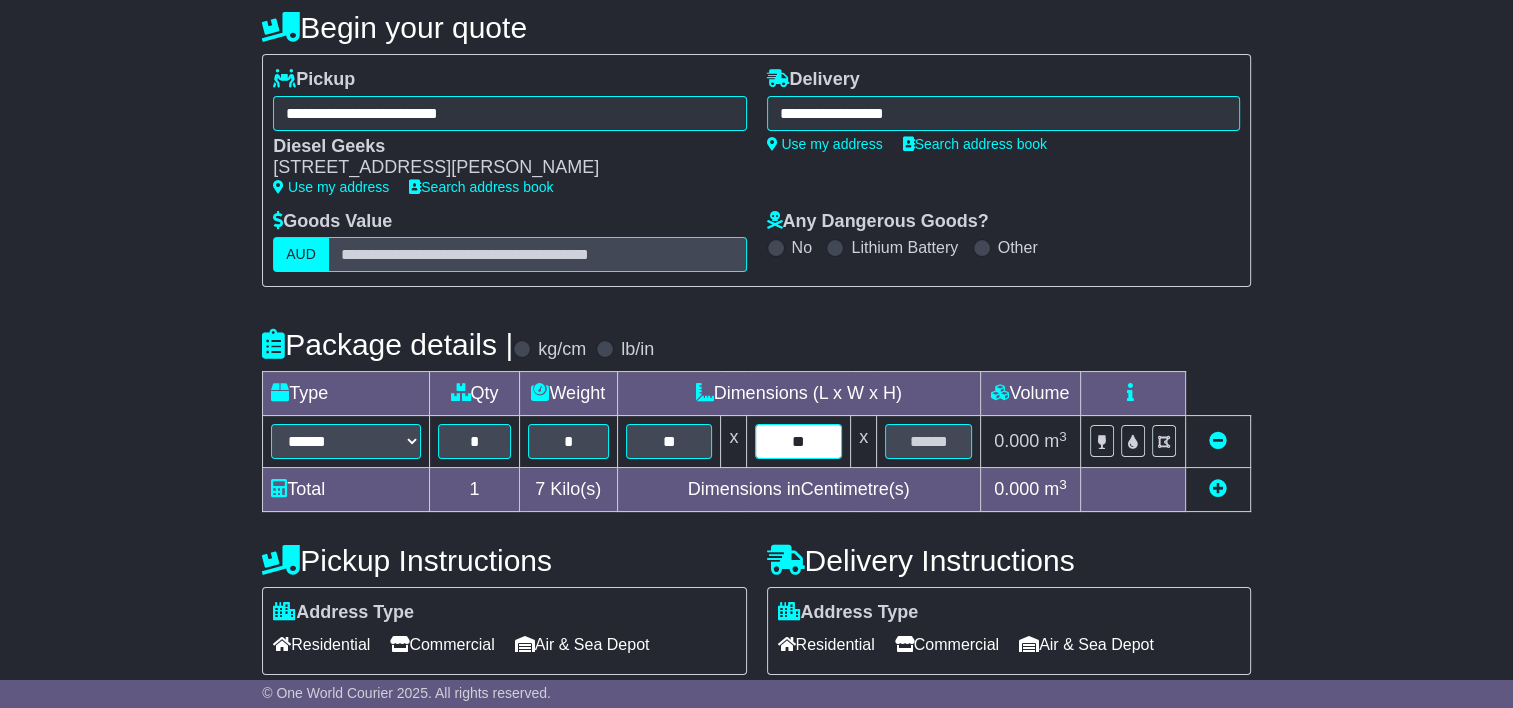 type on "**" 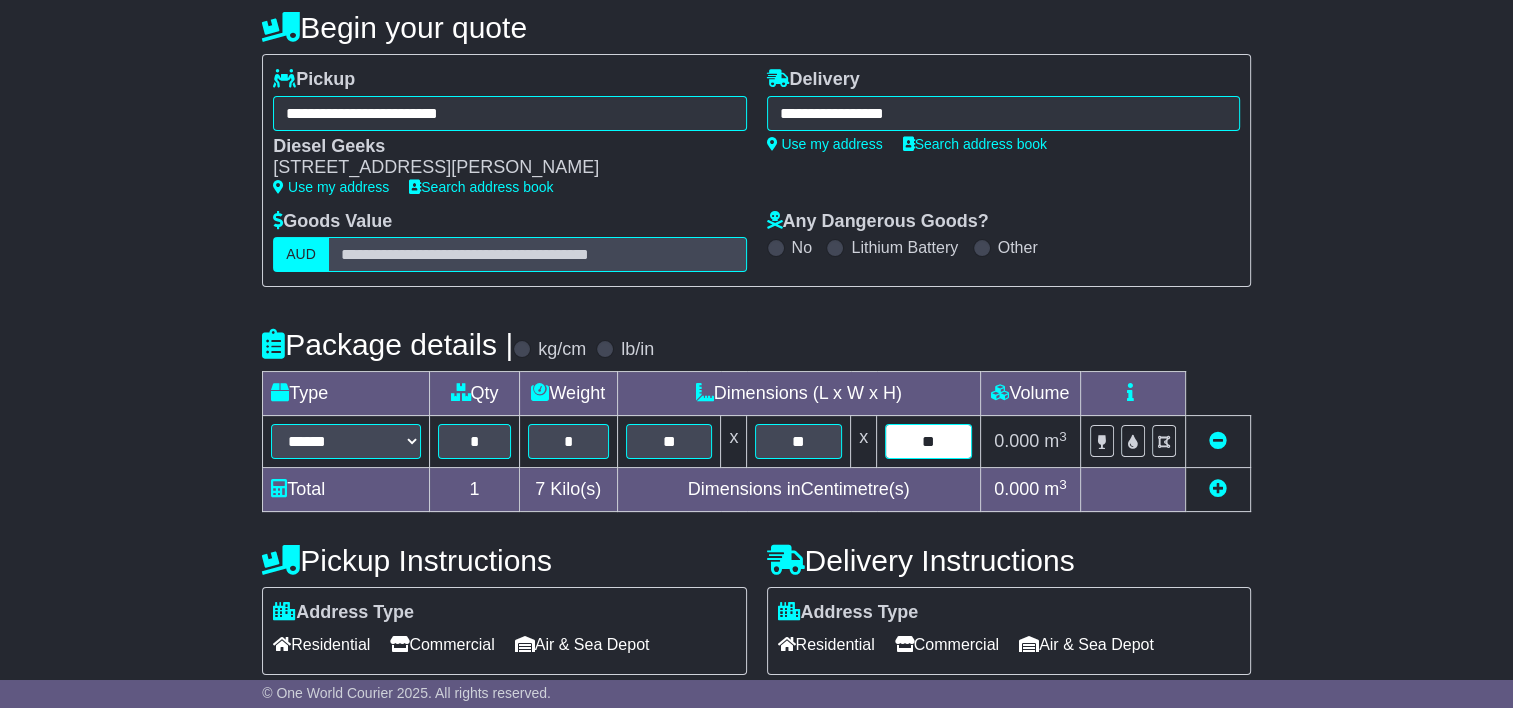 type on "**" 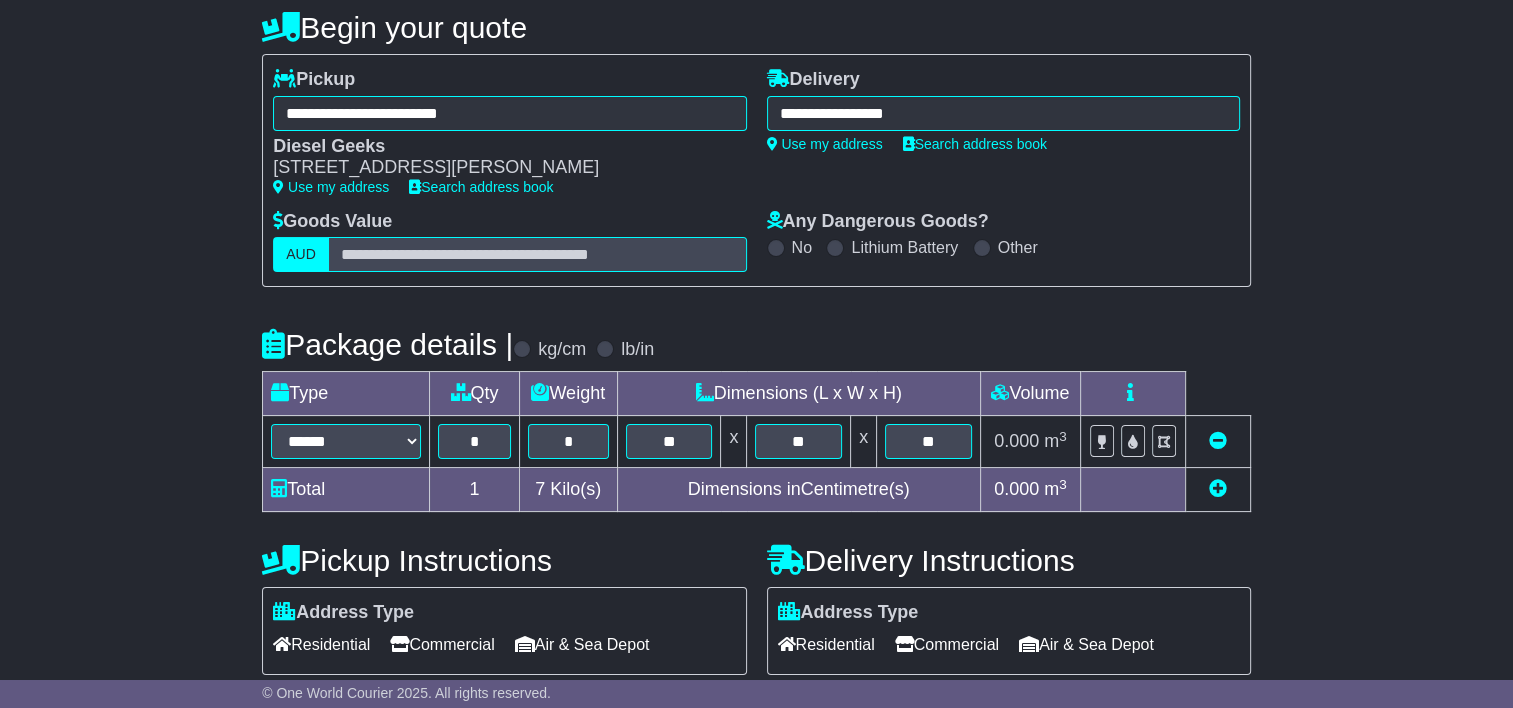 type 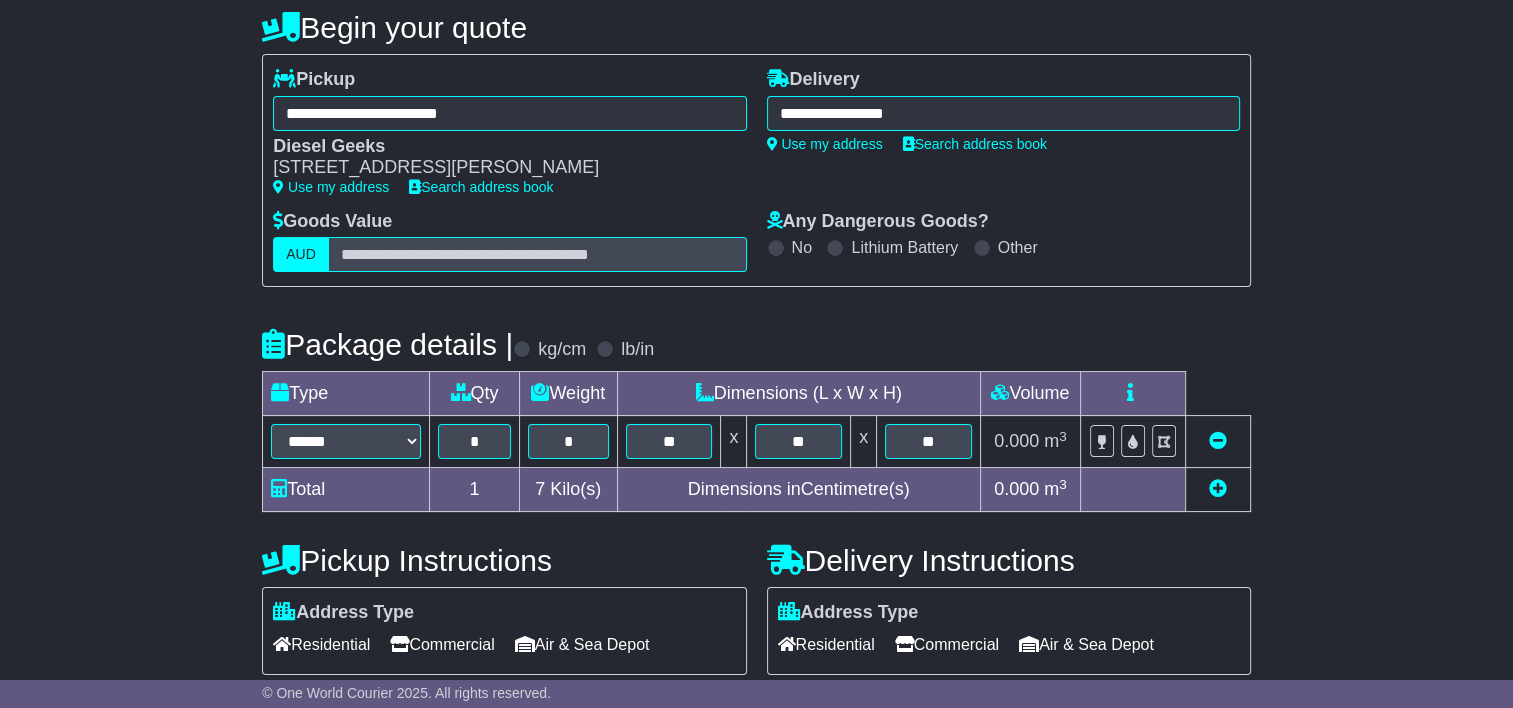 scroll, scrollTop: 392, scrollLeft: 0, axis: vertical 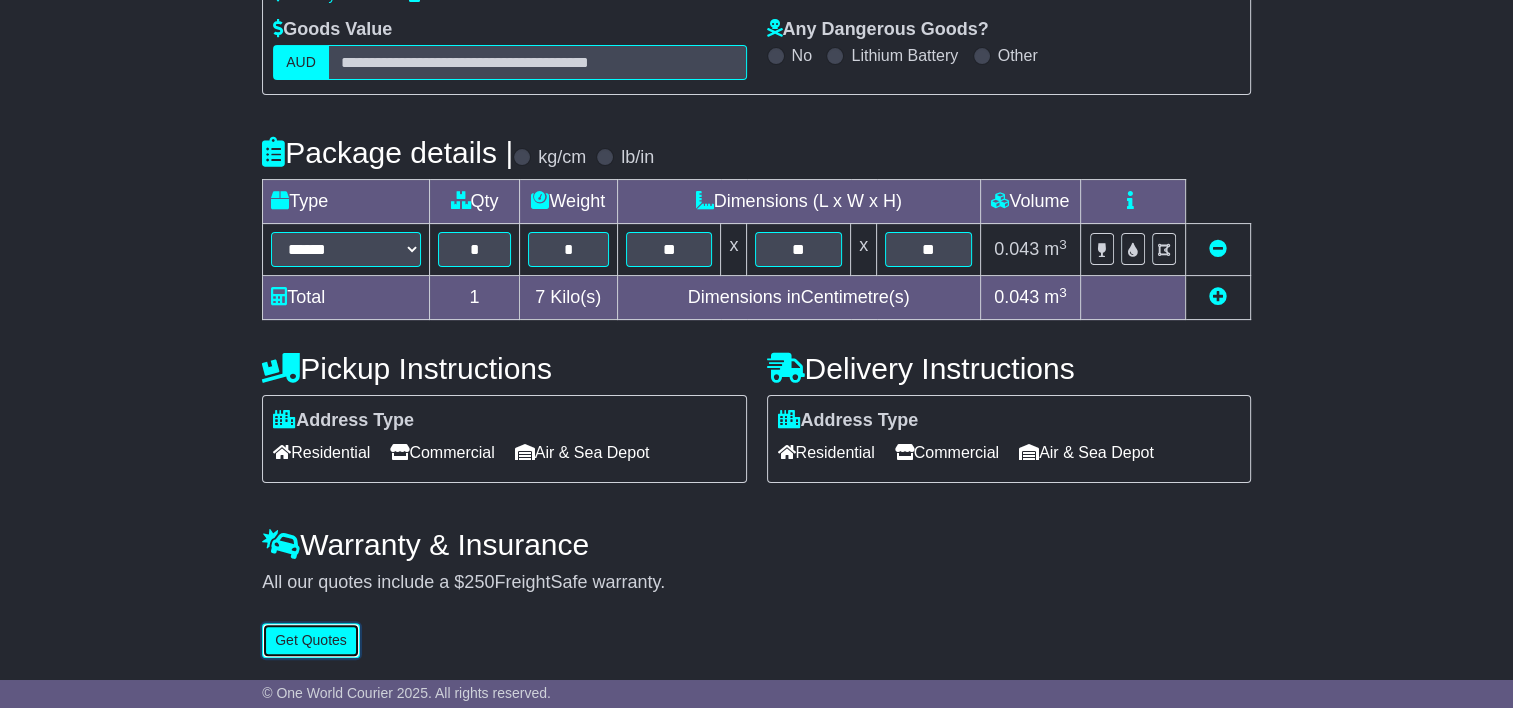 click on "Get Quotes" at bounding box center (311, 640) 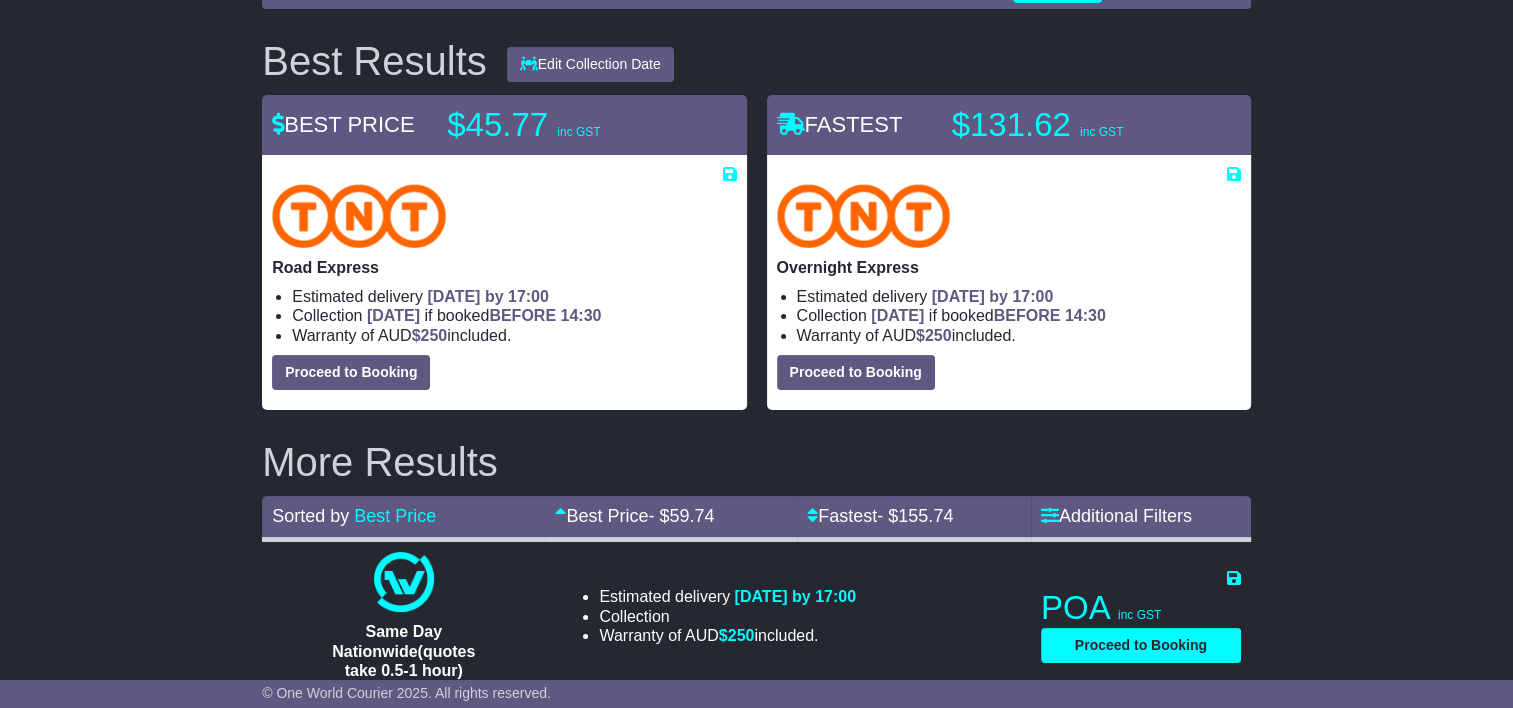 scroll, scrollTop: 0, scrollLeft: 0, axis: both 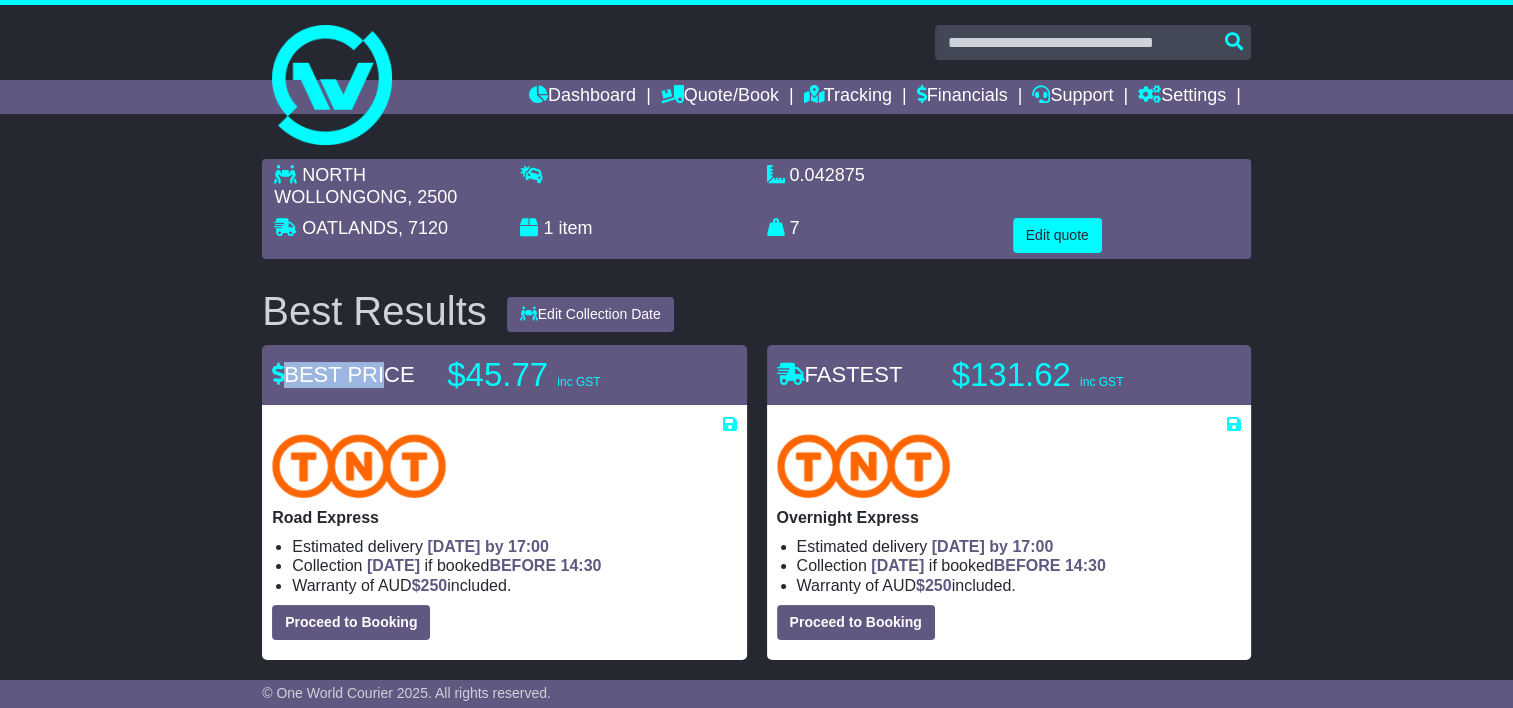 drag, startPoint x: 369, startPoint y: 360, endPoint x: 234, endPoint y: 360, distance: 135 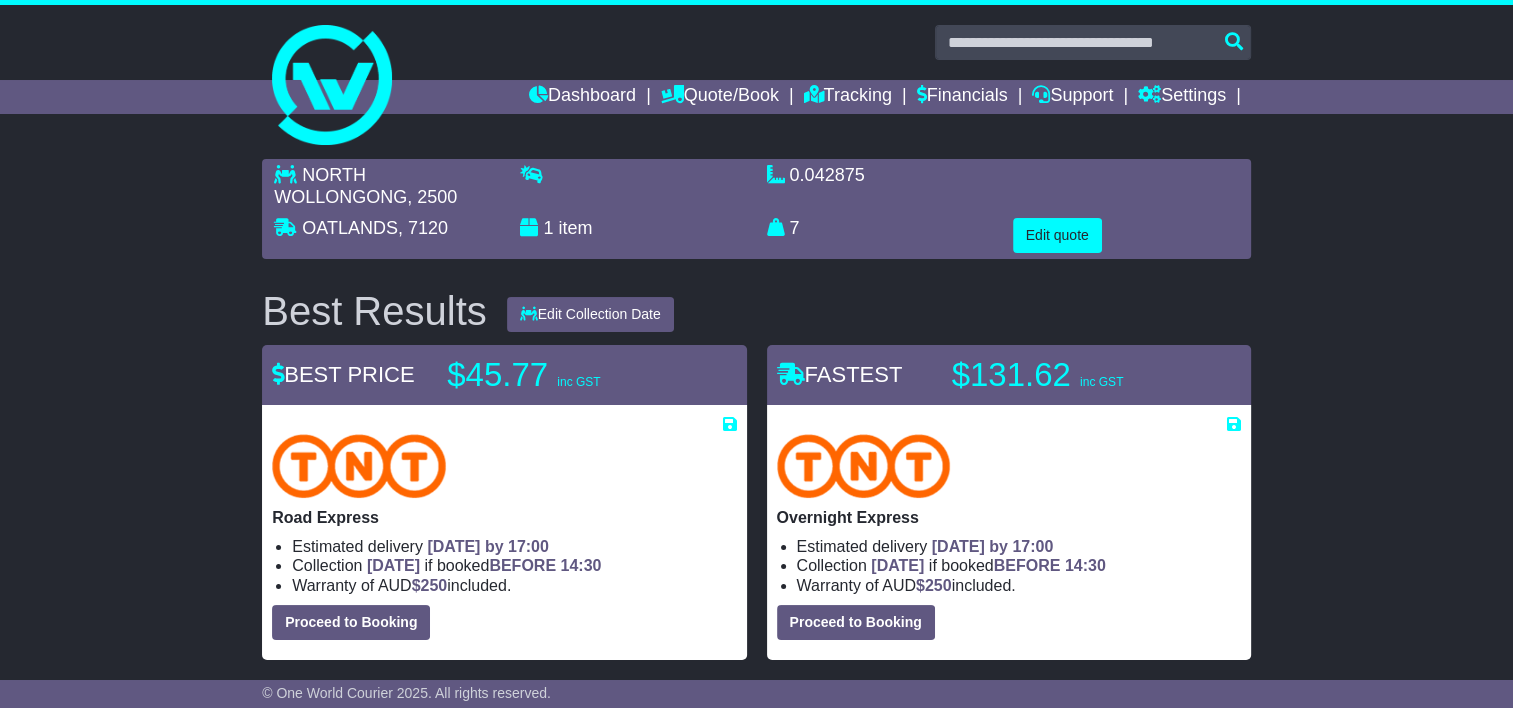 drag, startPoint x: 376, startPoint y: 372, endPoint x: 449, endPoint y: 375, distance: 73.061615 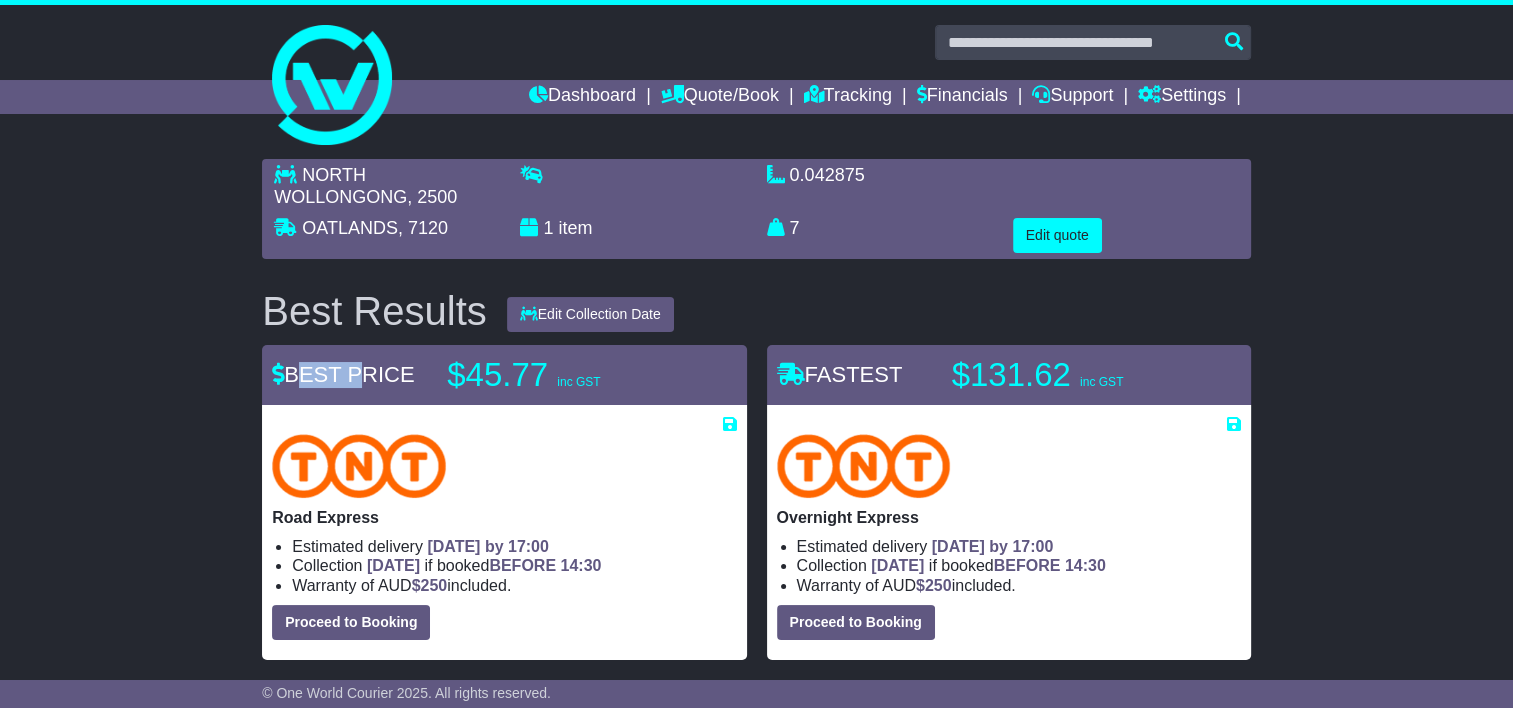click on "BEST PRICE" at bounding box center [343, 374] 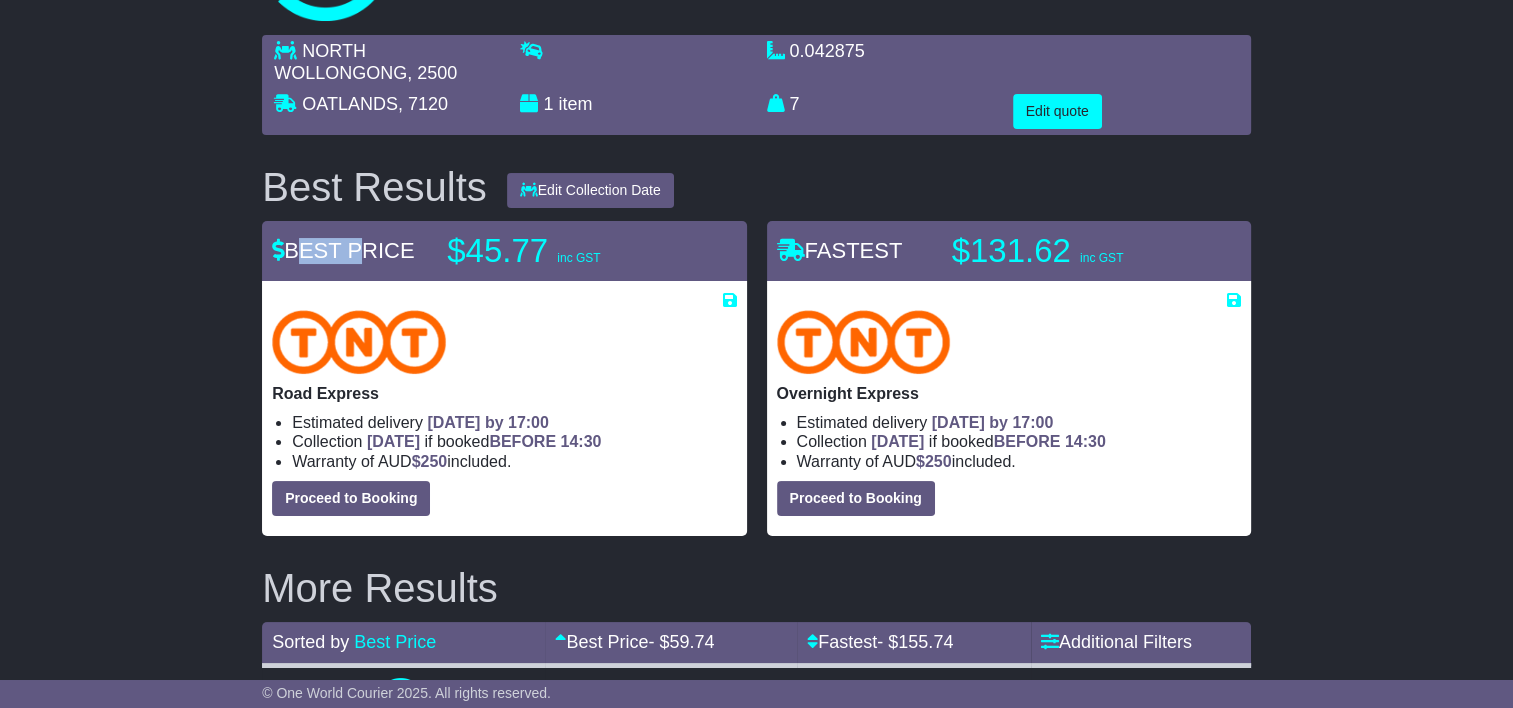 scroll, scrollTop: 300, scrollLeft: 0, axis: vertical 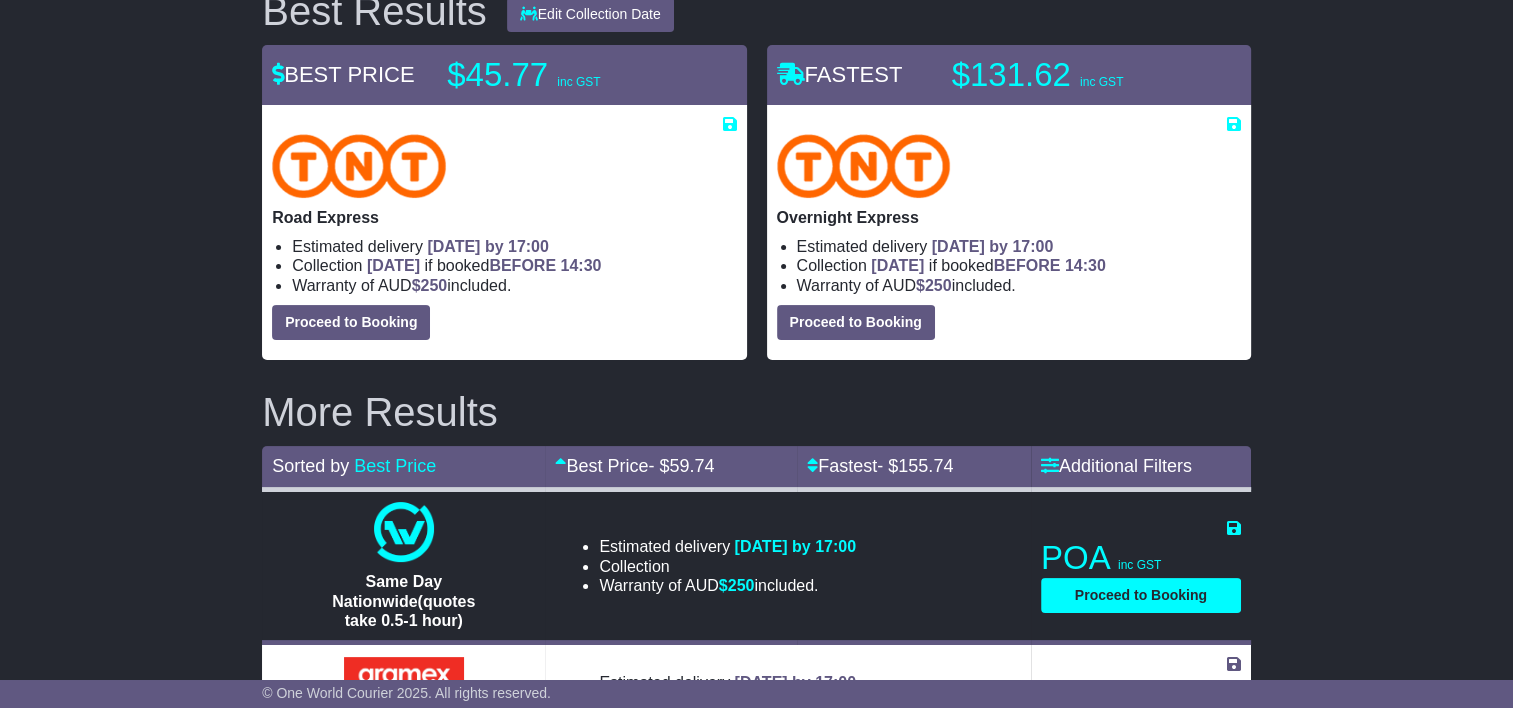 click on "NORTH WOLLONGONG , 2500
OATLANDS , 7120
1   item
0.042875
m 3
in 3
7  kg(s)  lb(s)" at bounding box center [756, 1046] 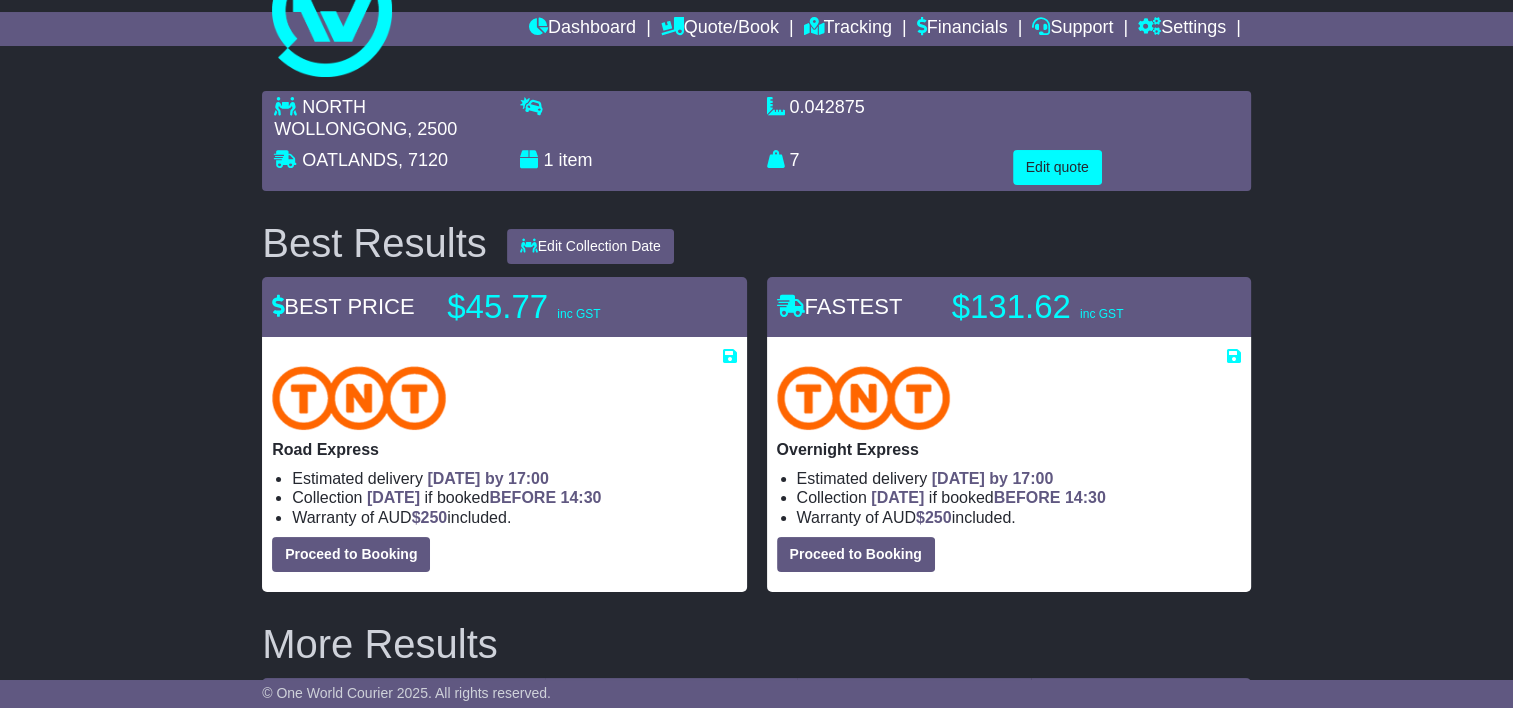 scroll, scrollTop: 68, scrollLeft: 0, axis: vertical 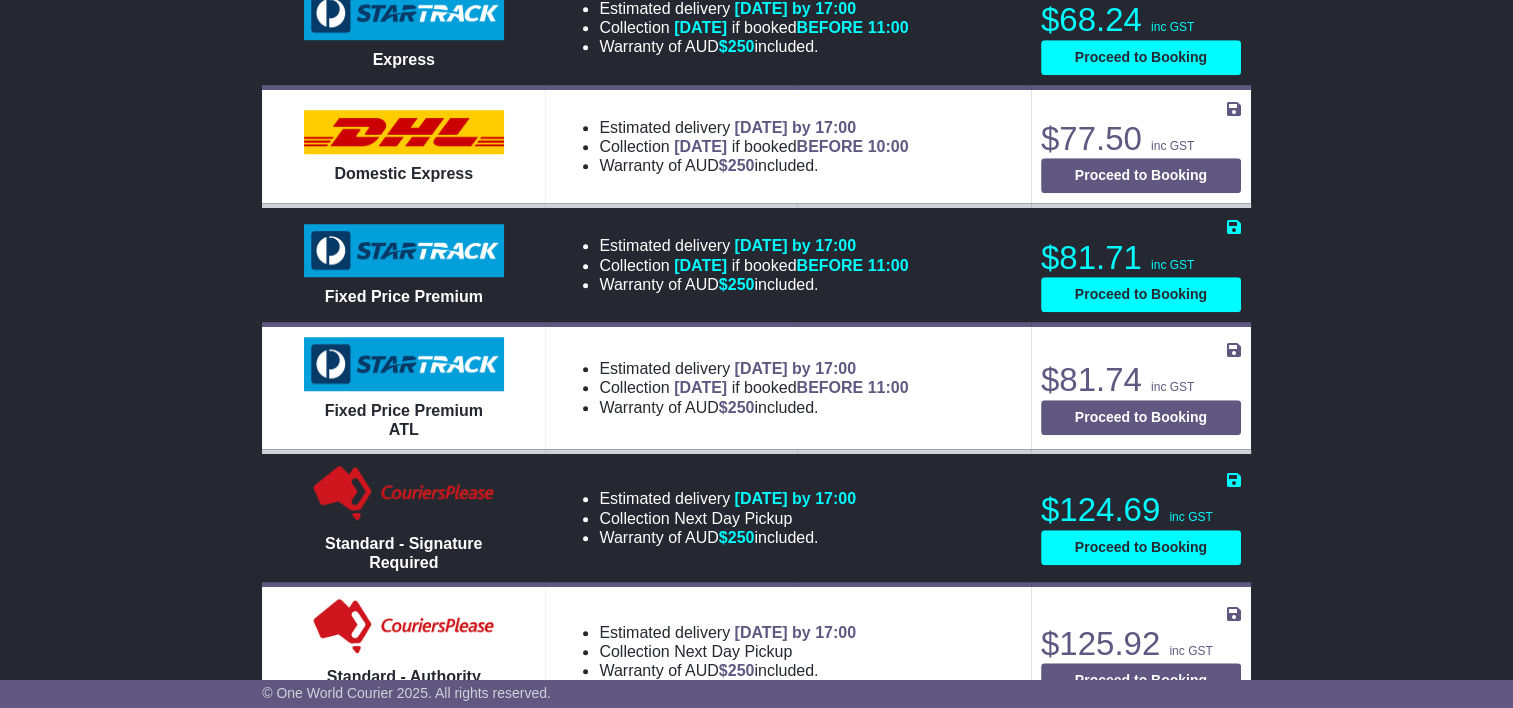drag, startPoint x: 600, startPoint y: 249, endPoint x: 897, endPoint y: 304, distance: 302.04965 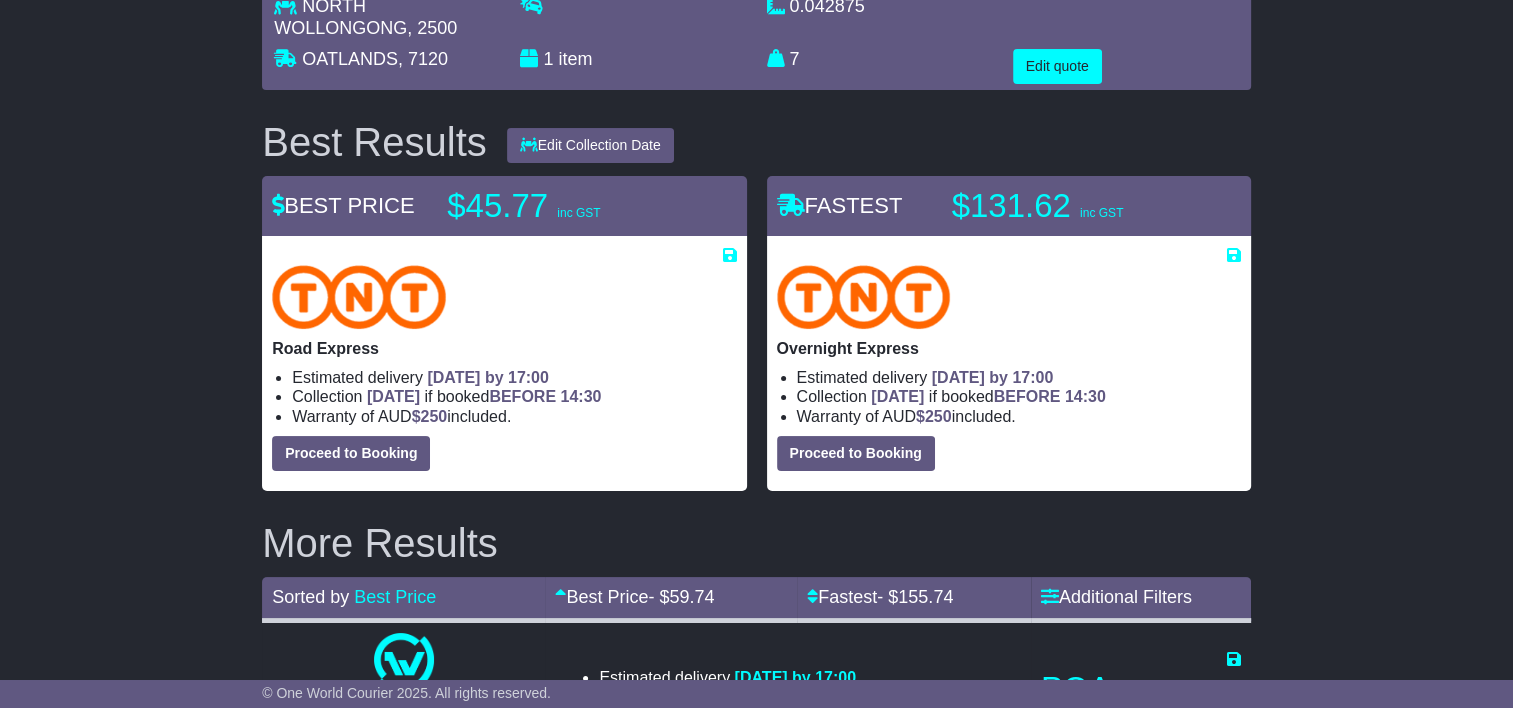 scroll, scrollTop: 168, scrollLeft: 0, axis: vertical 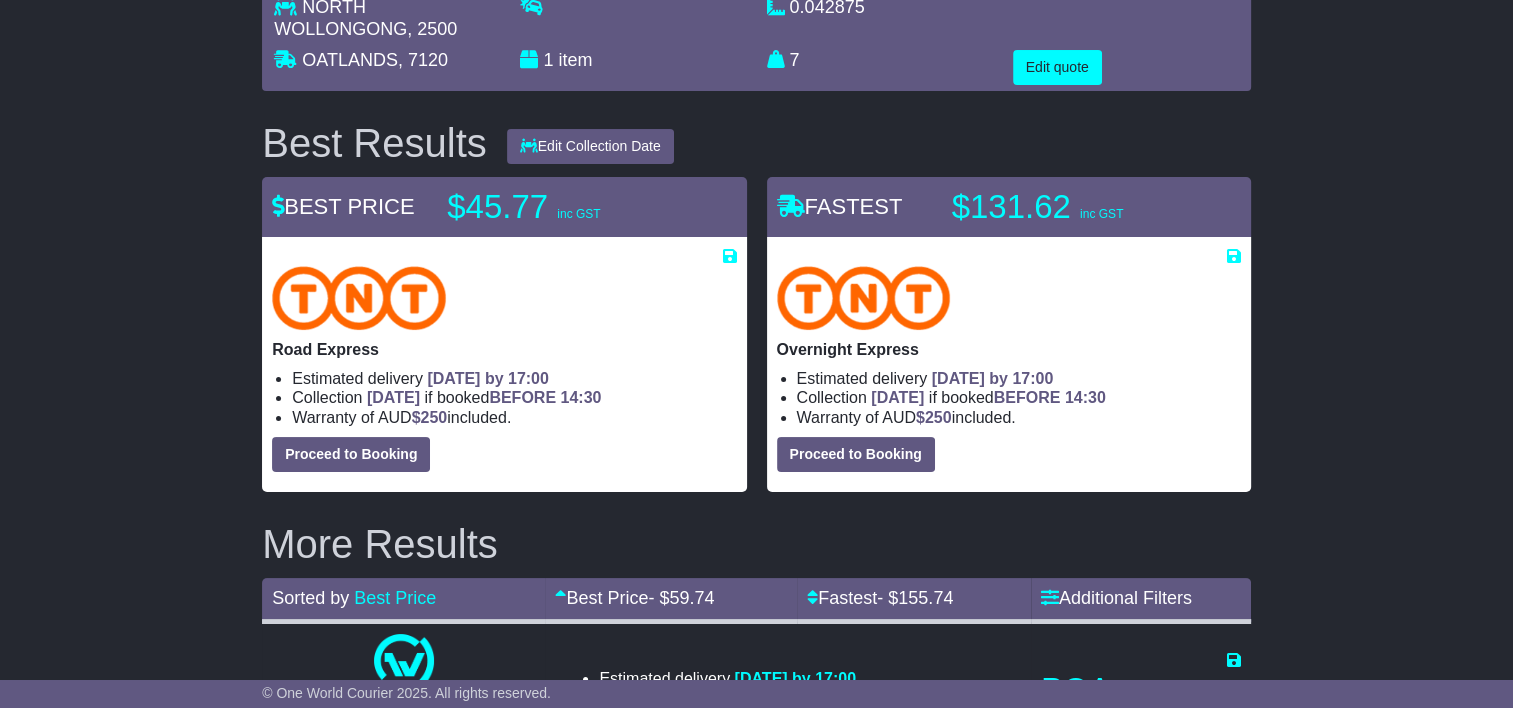 click on "NORTH WOLLONGONG , 2500
OATLANDS , 7120
1   item
0.042875
m 3
in 3
7  kg(s)  lb(s)" at bounding box center (756, 1178) 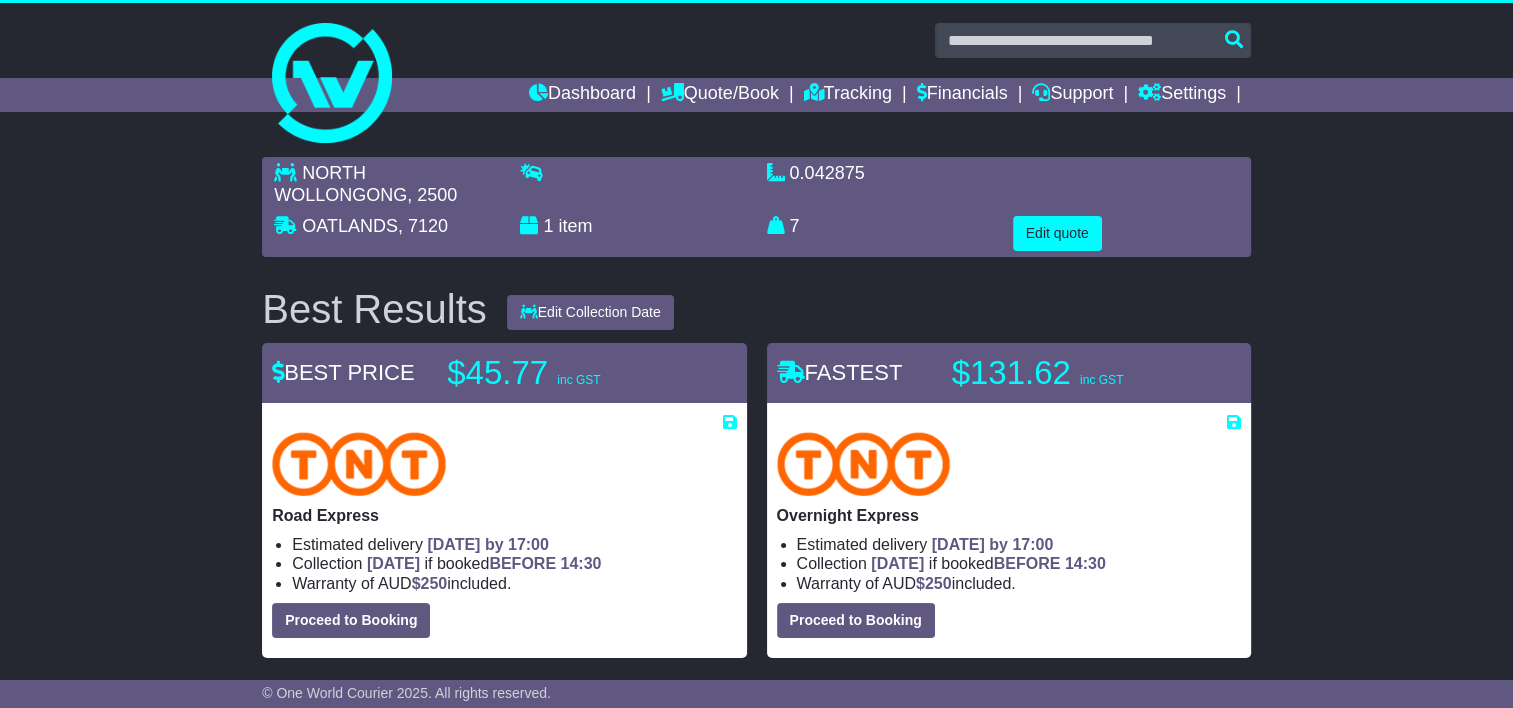 scroll, scrollTop: 0, scrollLeft: 0, axis: both 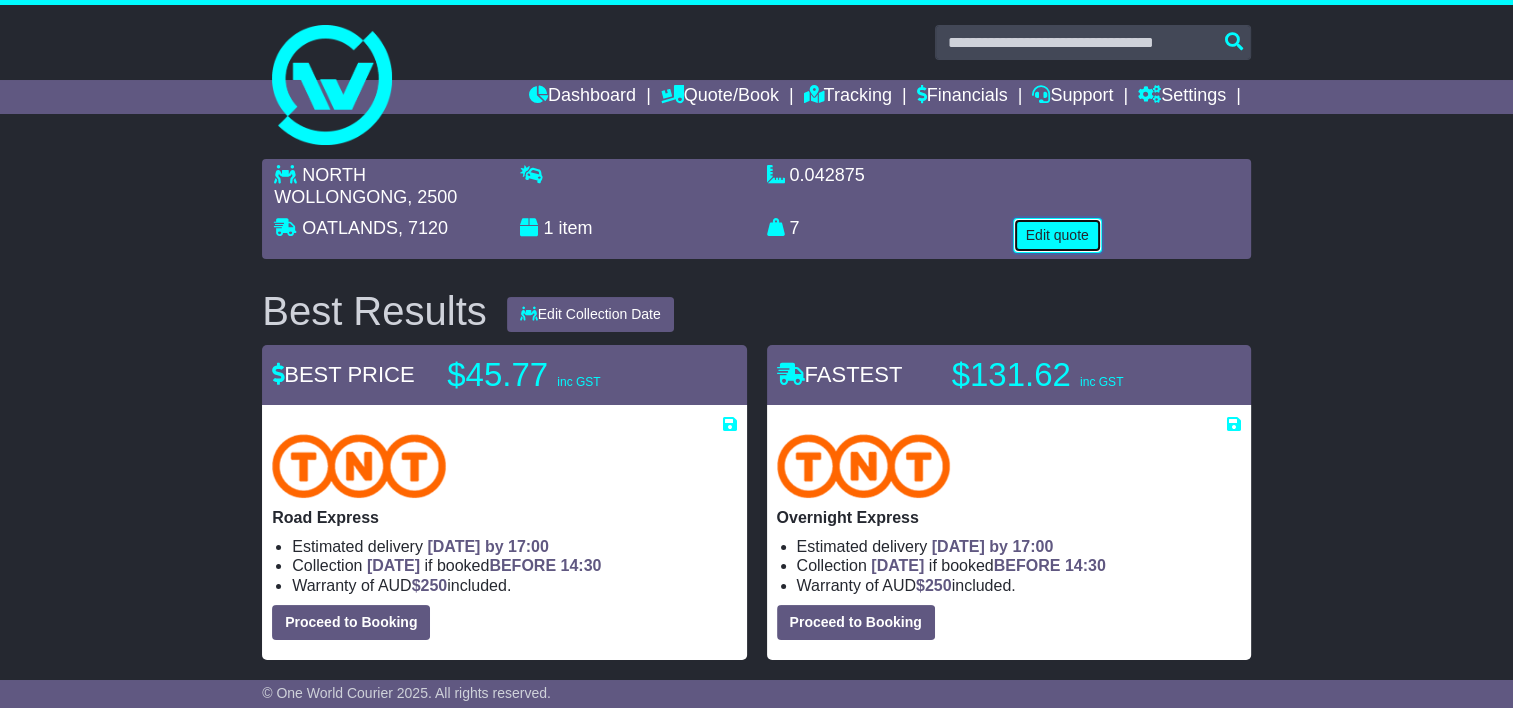 click on "Edit quote" at bounding box center (1057, 235) 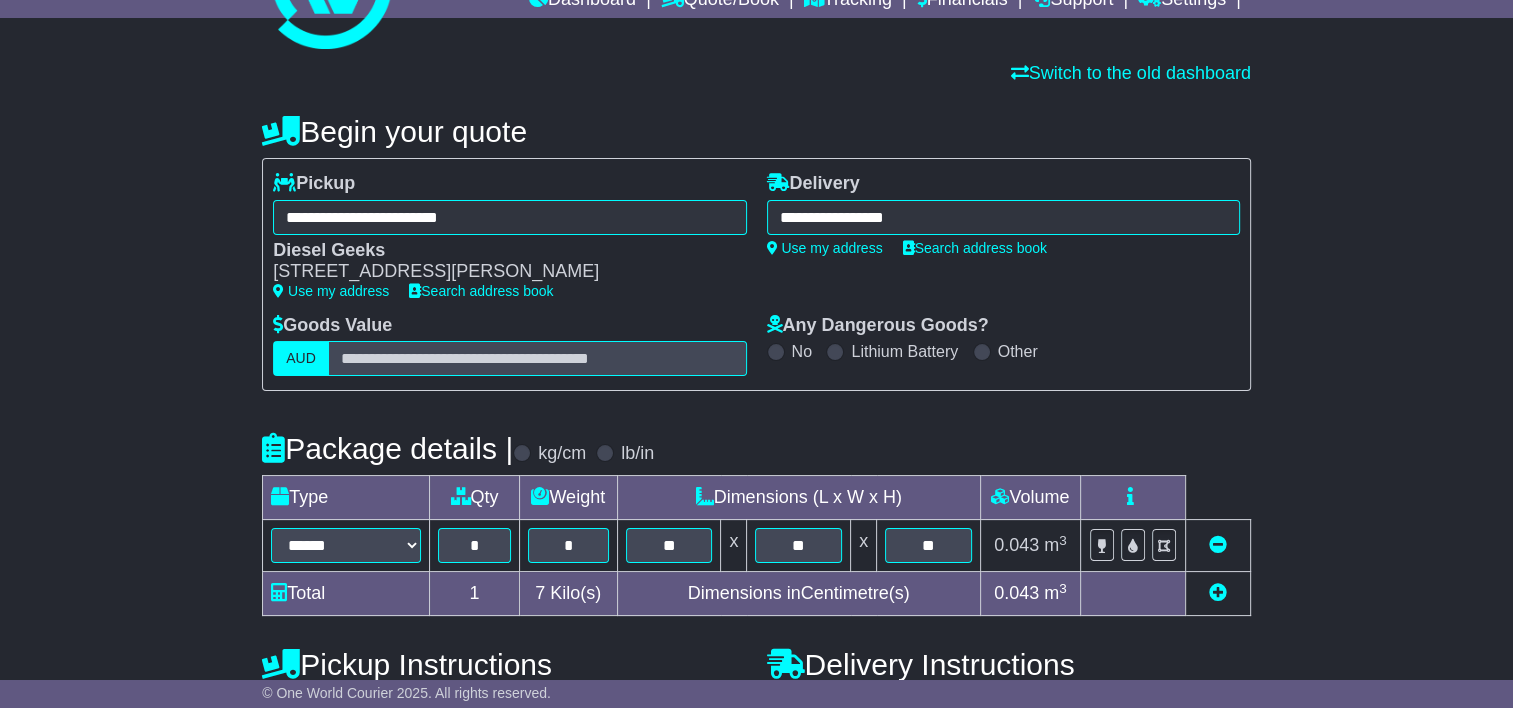 scroll, scrollTop: 300, scrollLeft: 0, axis: vertical 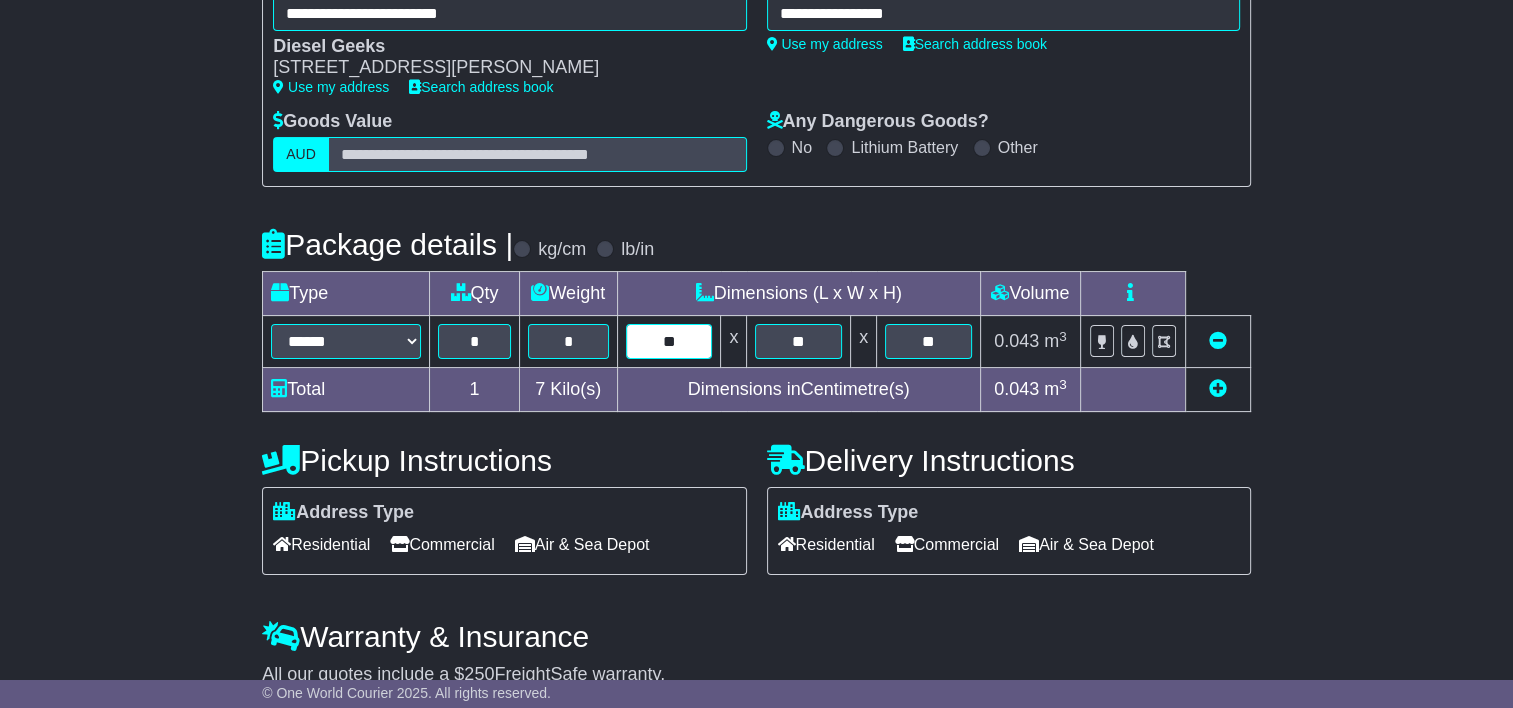 click on "**" at bounding box center (669, 341) 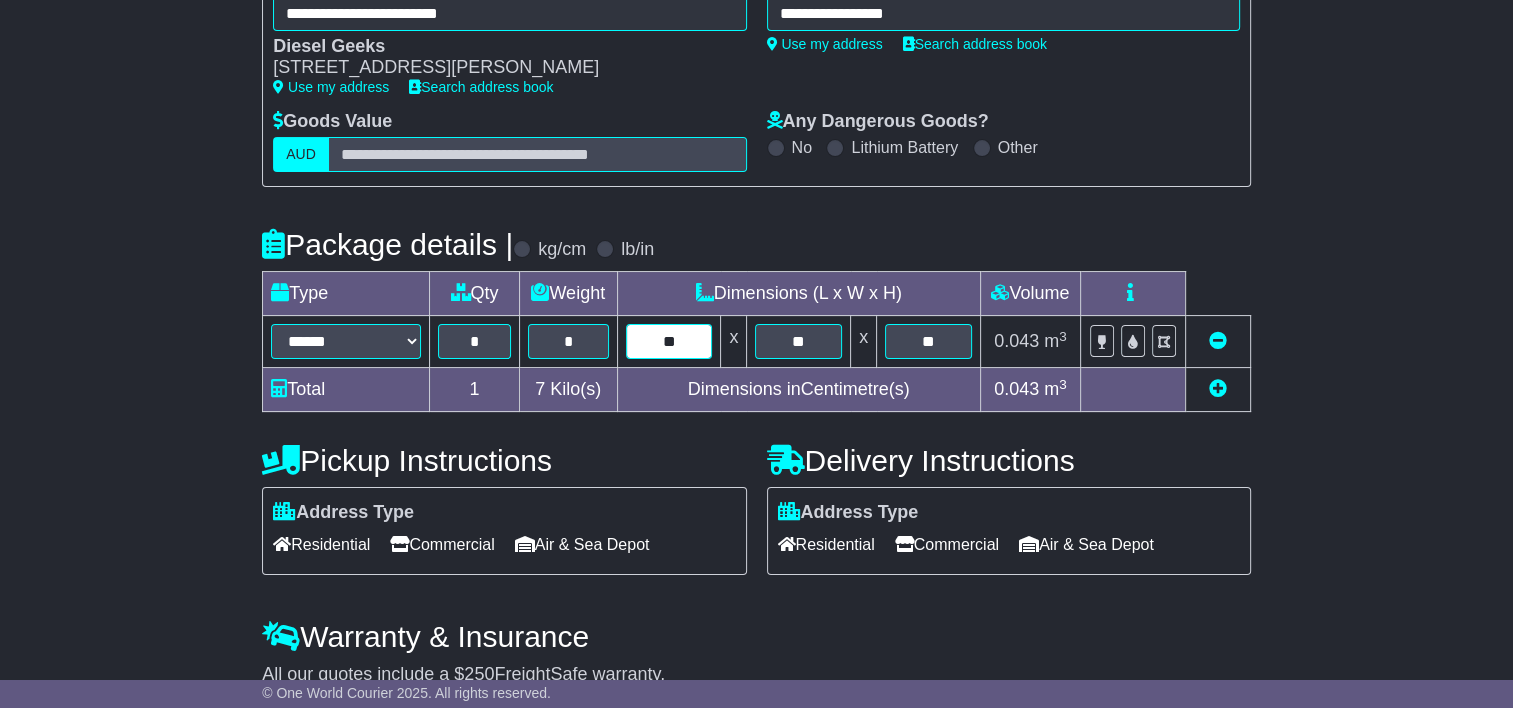 type on "**" 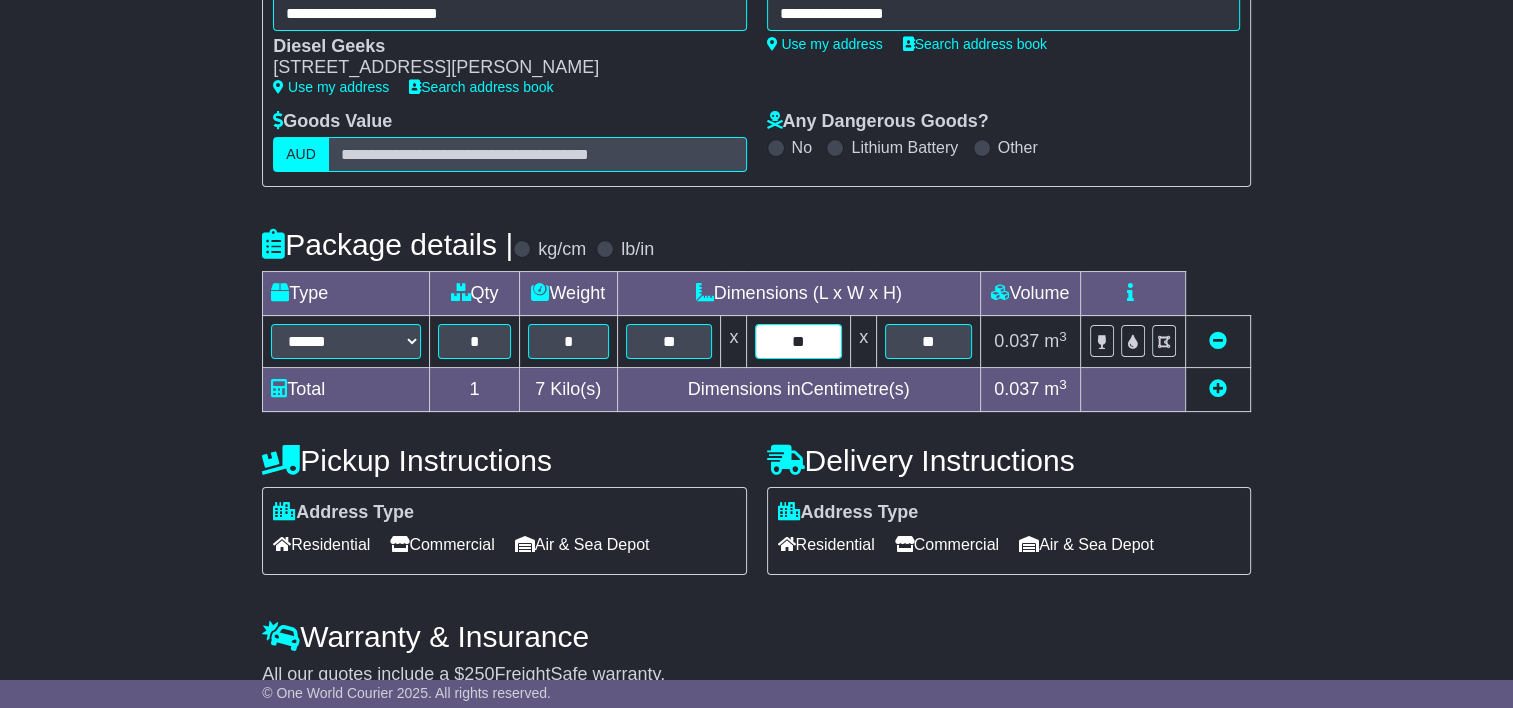type on "**" 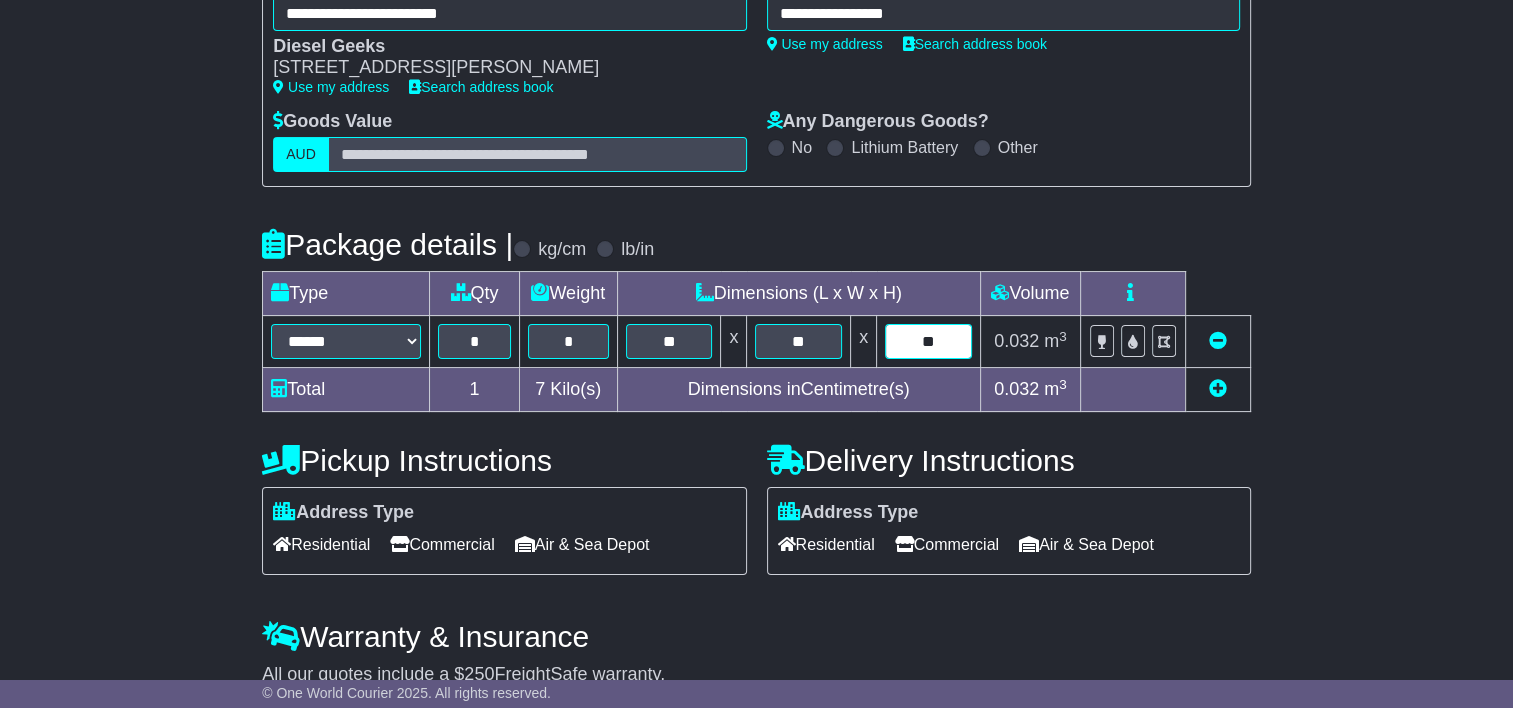type on "**" 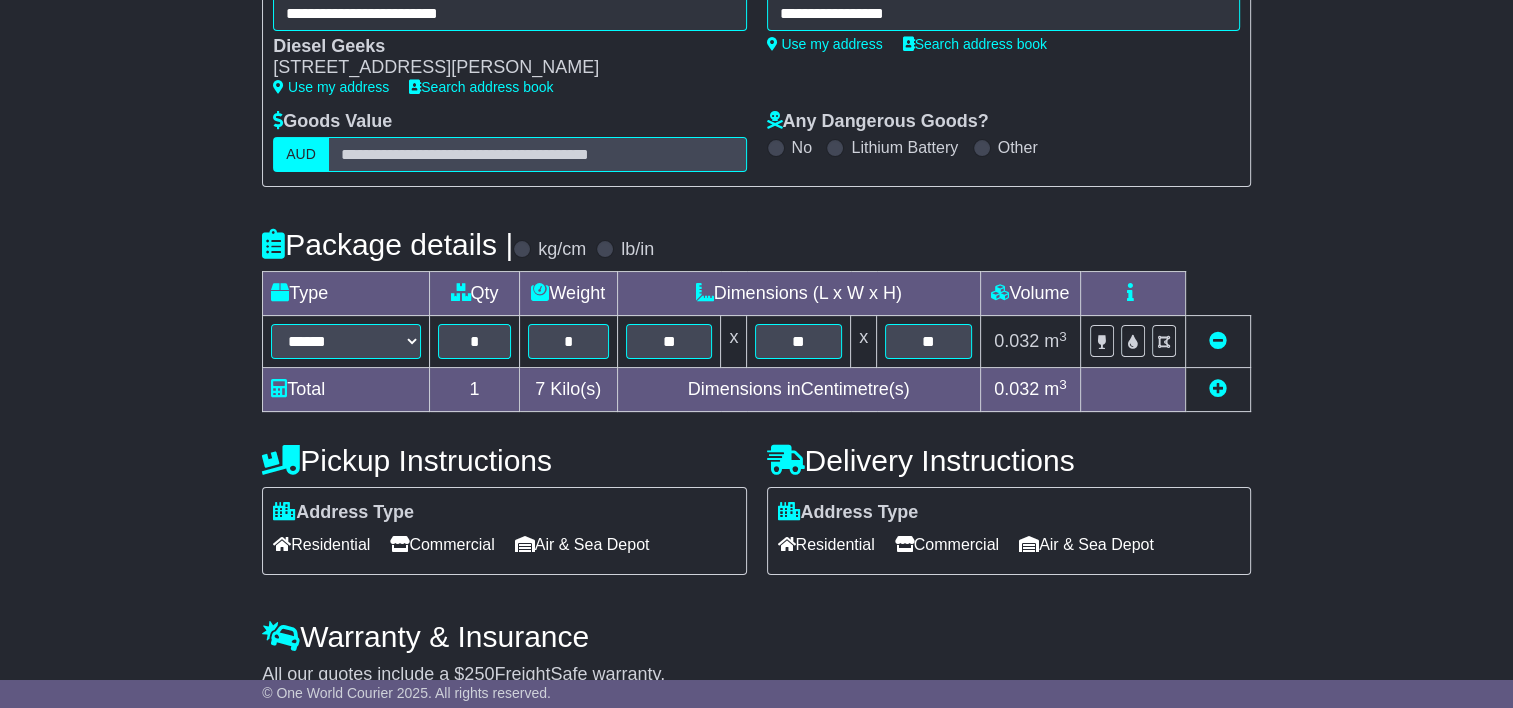 scroll, scrollTop: 392, scrollLeft: 0, axis: vertical 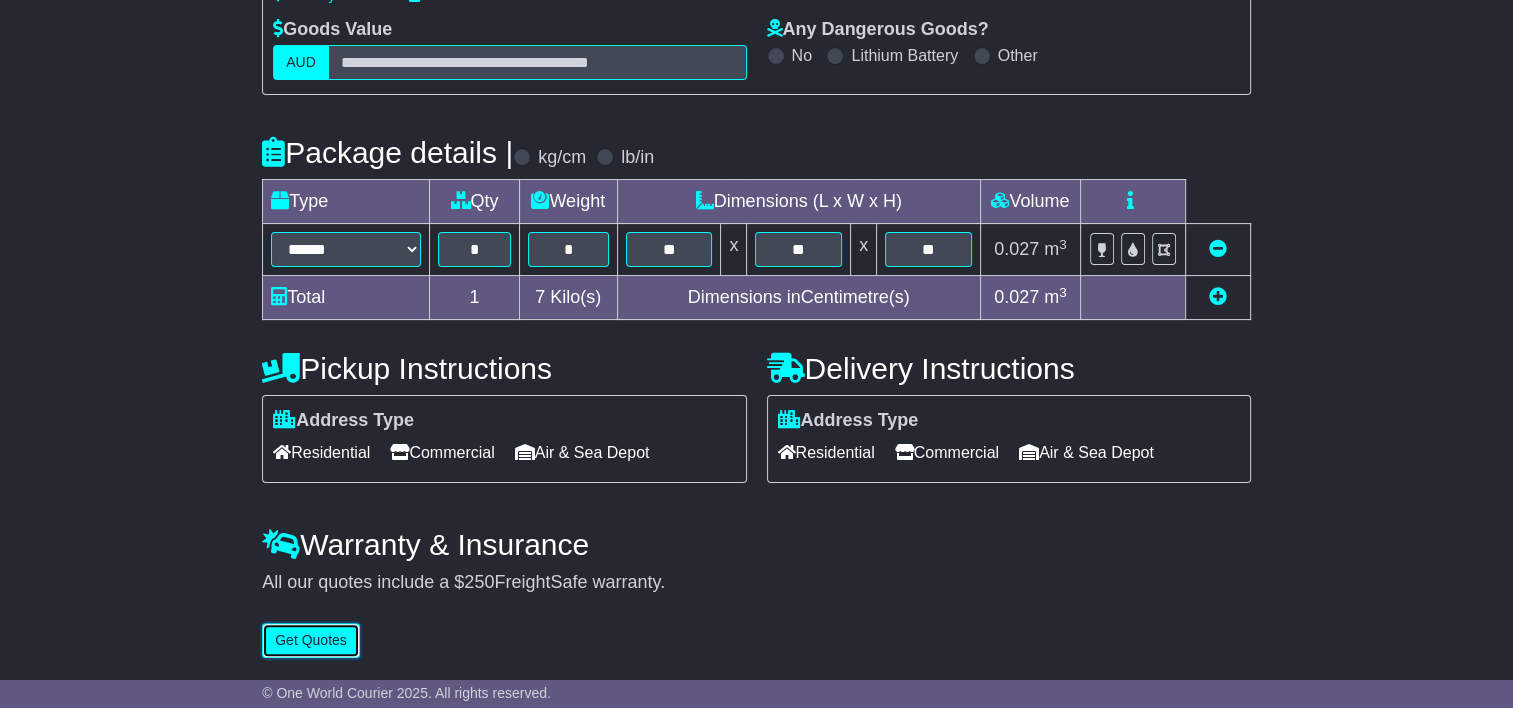 click on "Get Quotes" at bounding box center [311, 640] 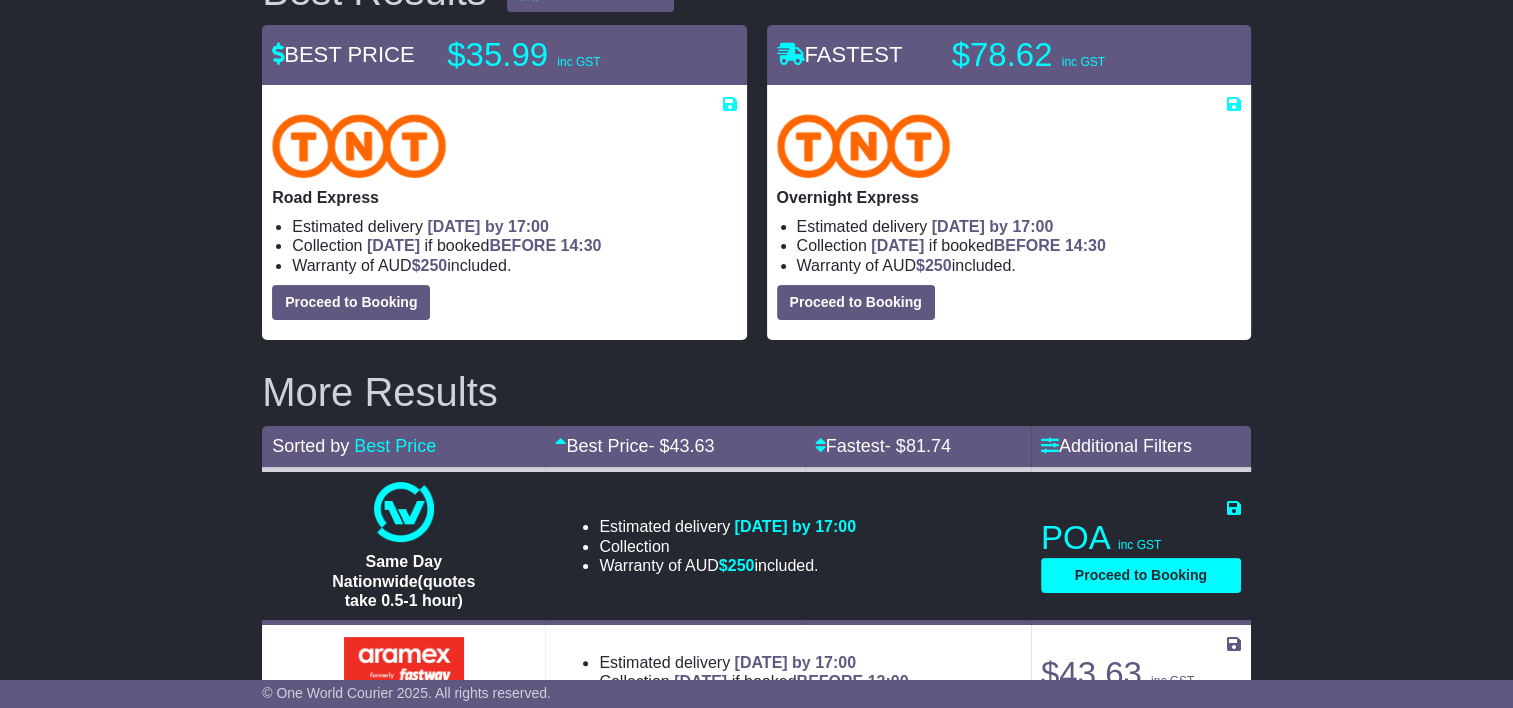 scroll, scrollTop: 0, scrollLeft: 0, axis: both 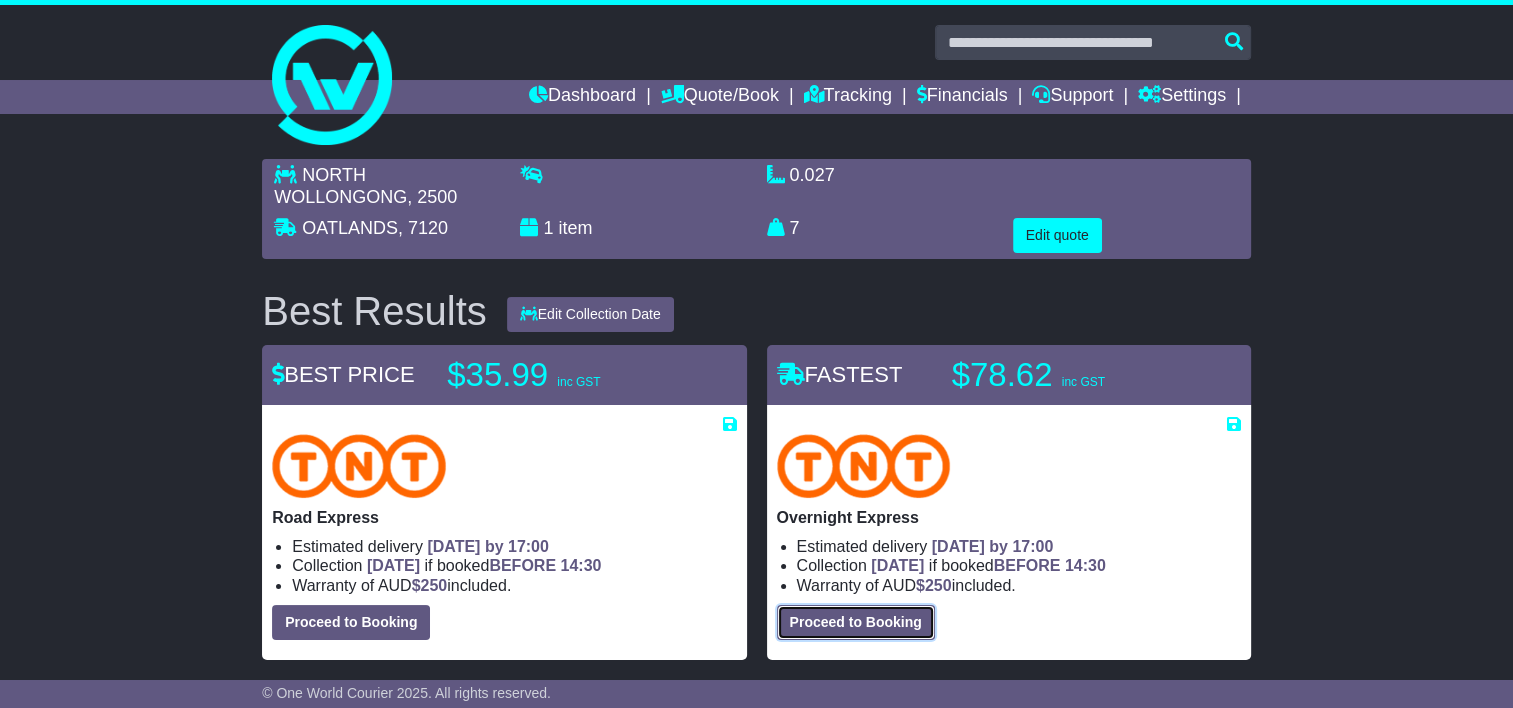 click on "Proceed to Booking" at bounding box center (856, 622) 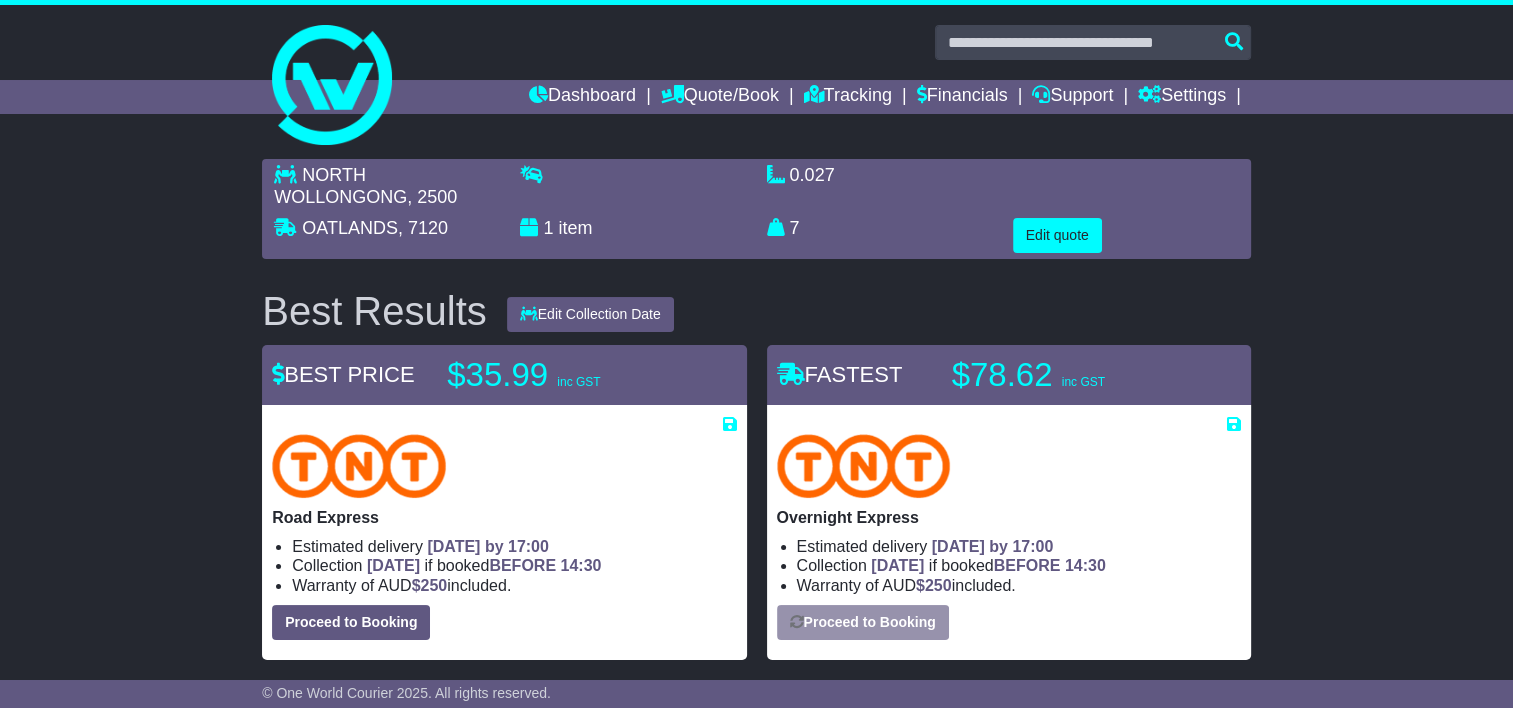select on "*****" 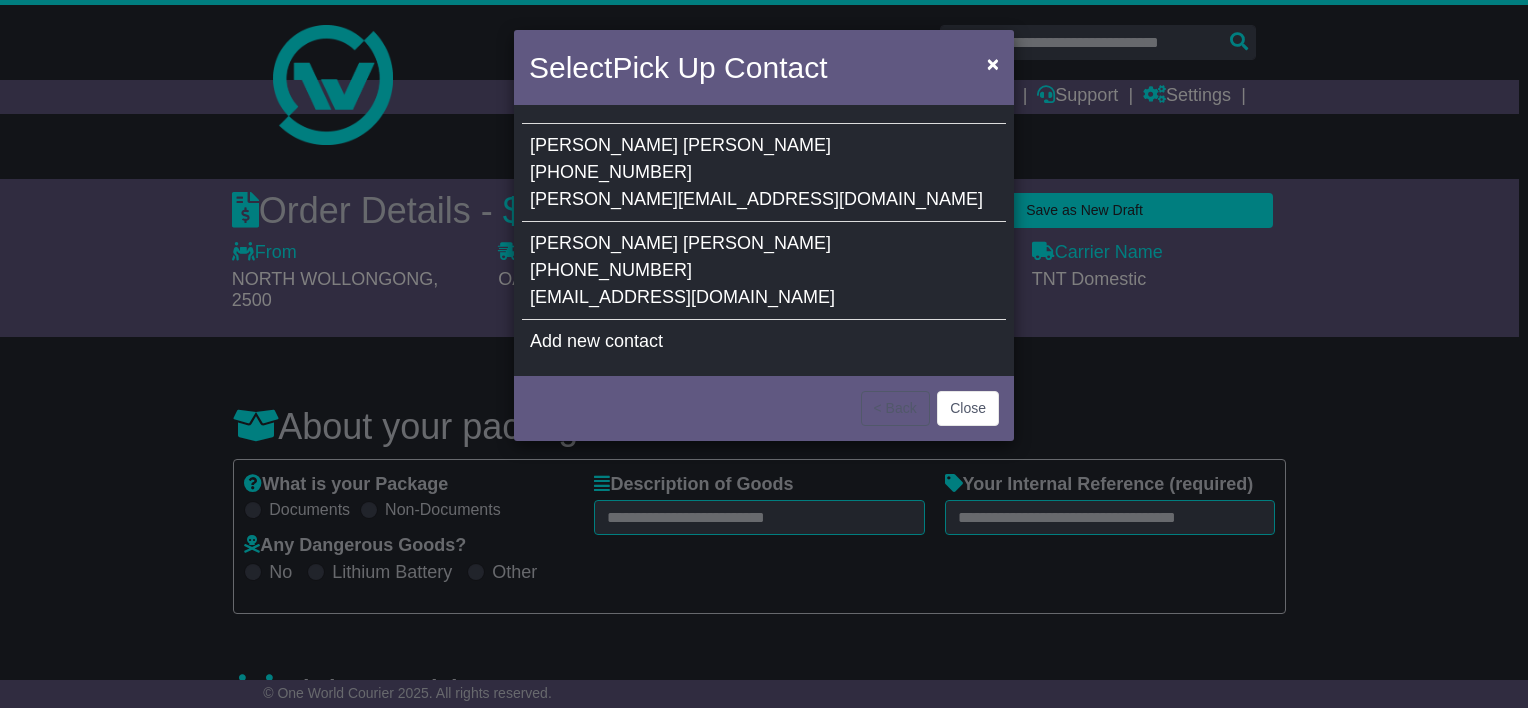 click on "Warren" at bounding box center (757, 145) 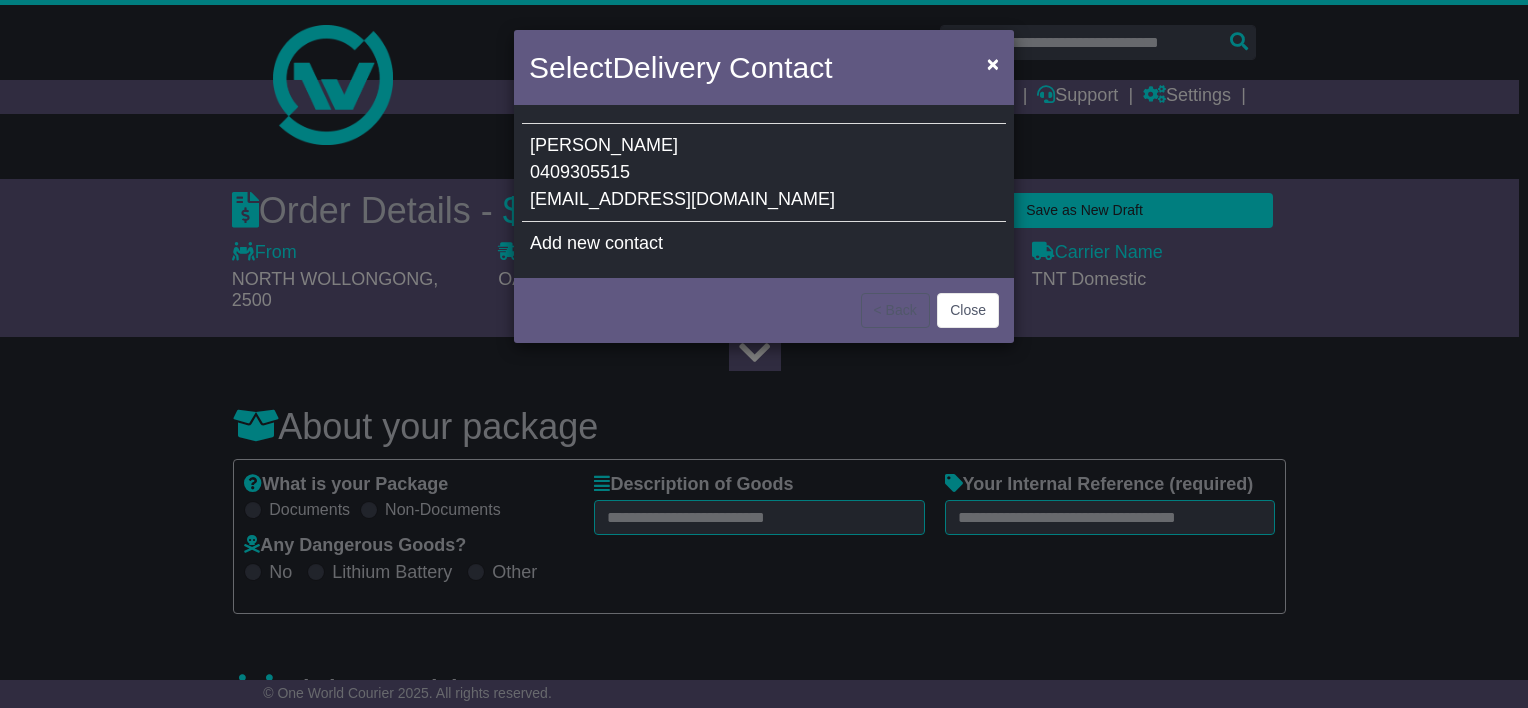 click on "dave
0409305515
truckandagservices@bigpond.com" at bounding box center (764, 173) 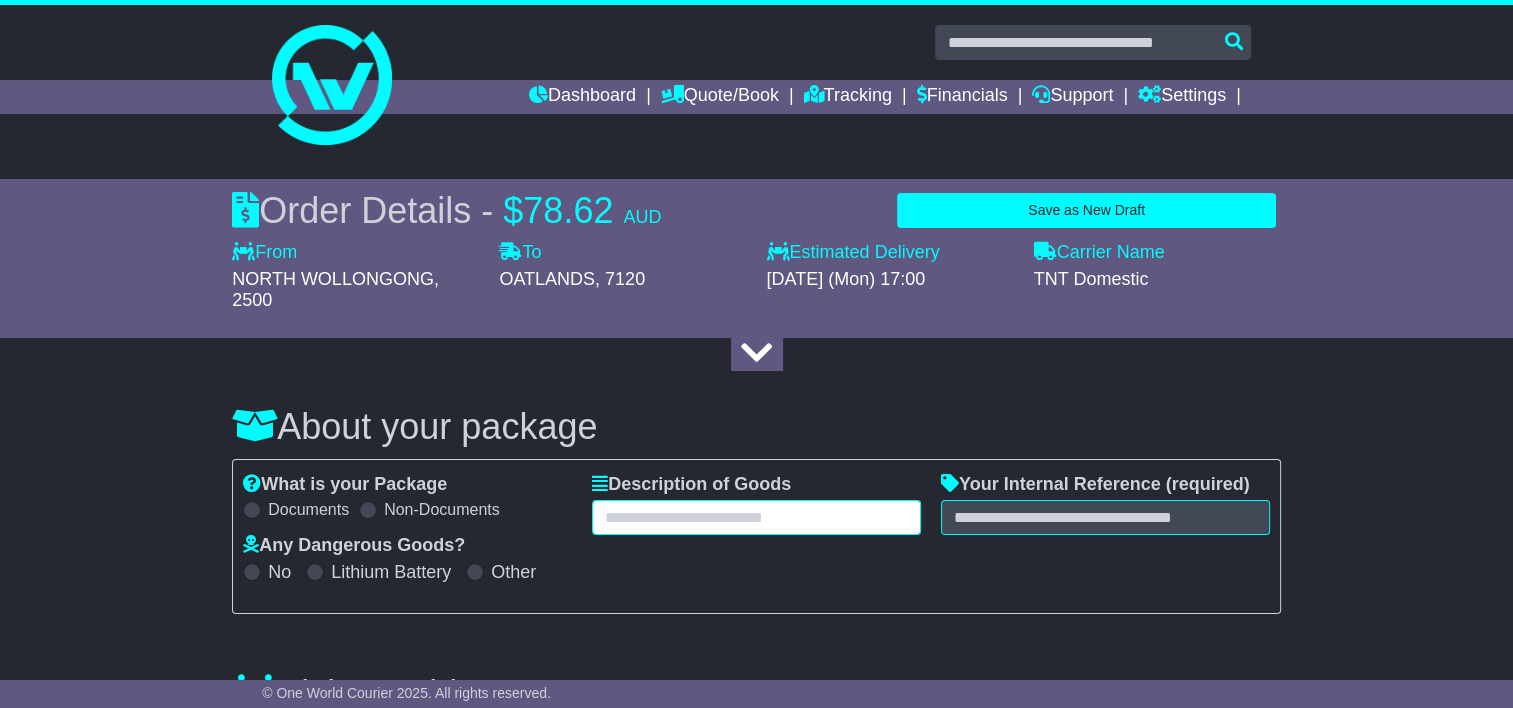 click at bounding box center (756, 517) 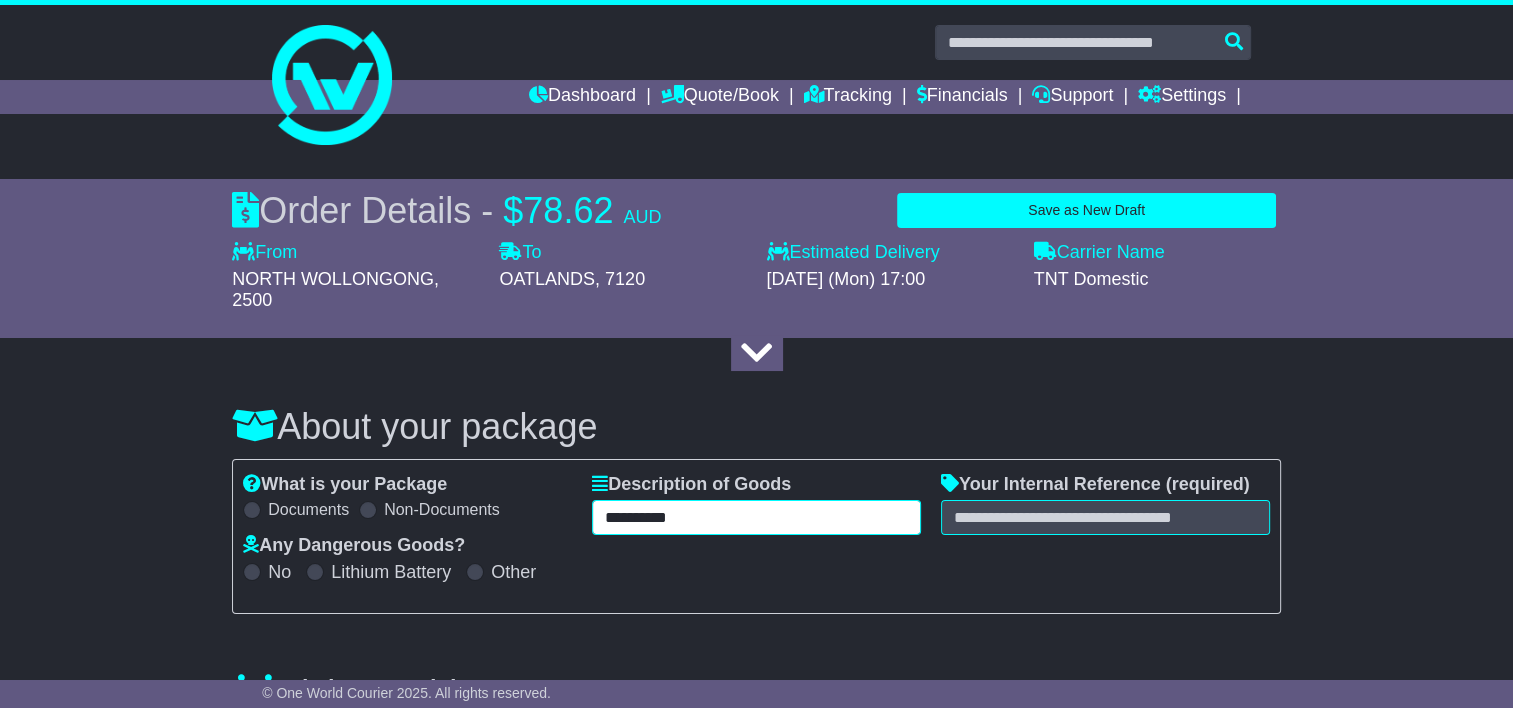 type on "**********" 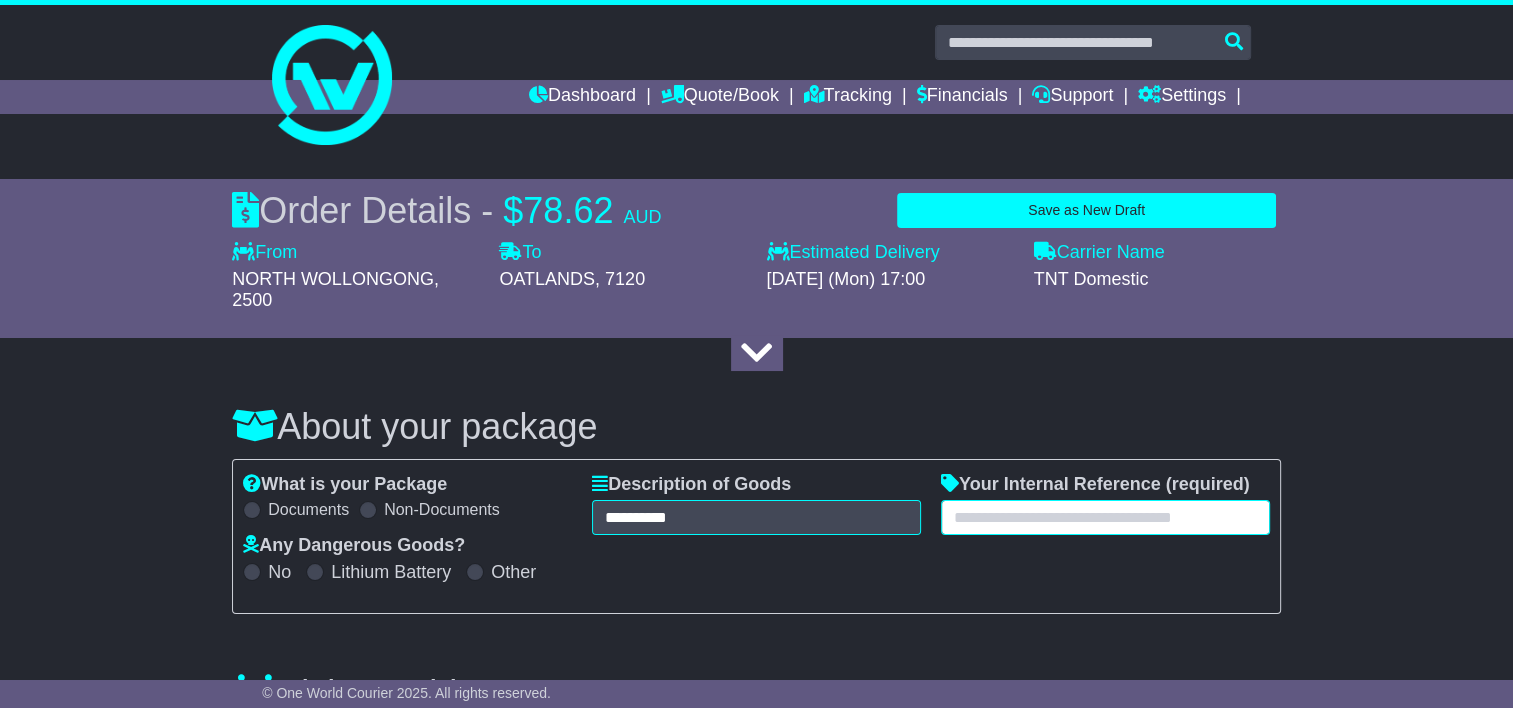 type on "*" 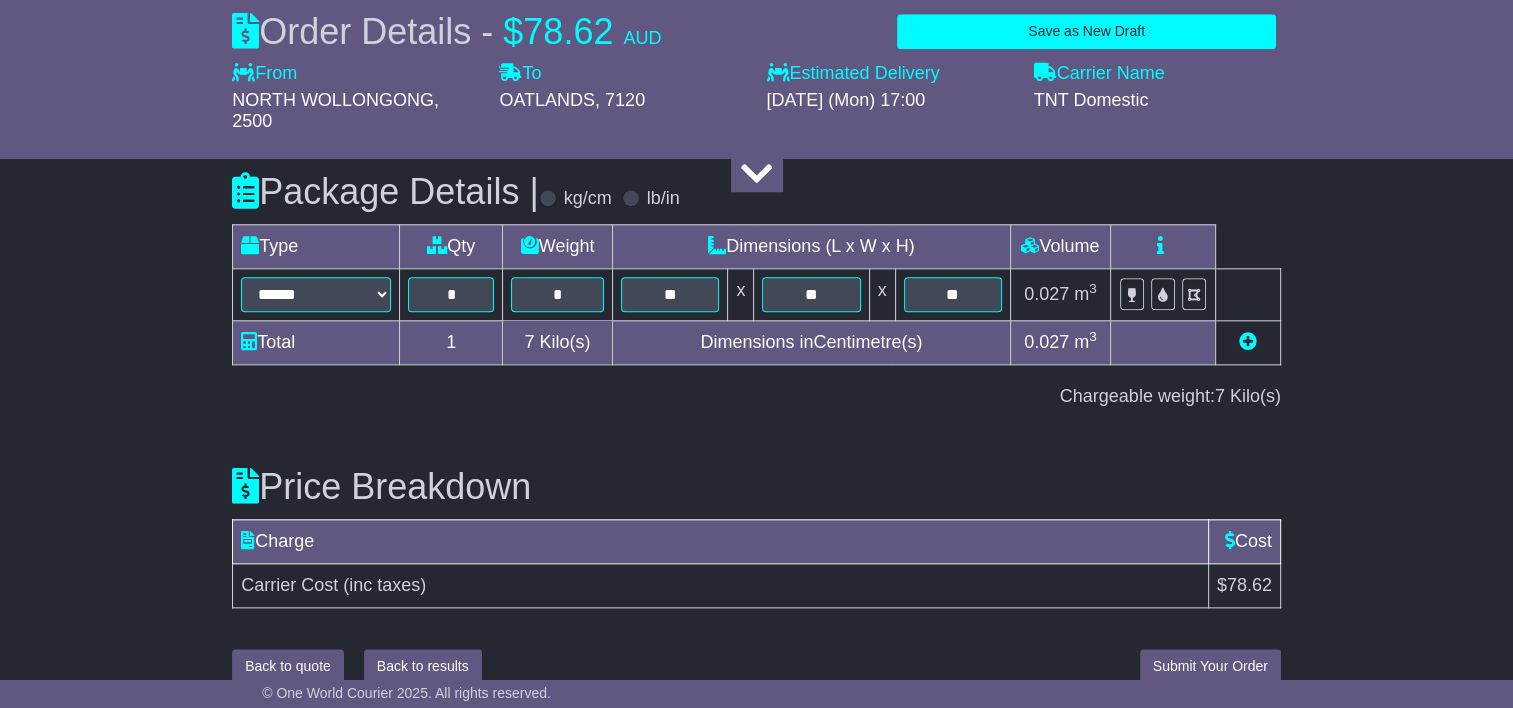 type on "********" 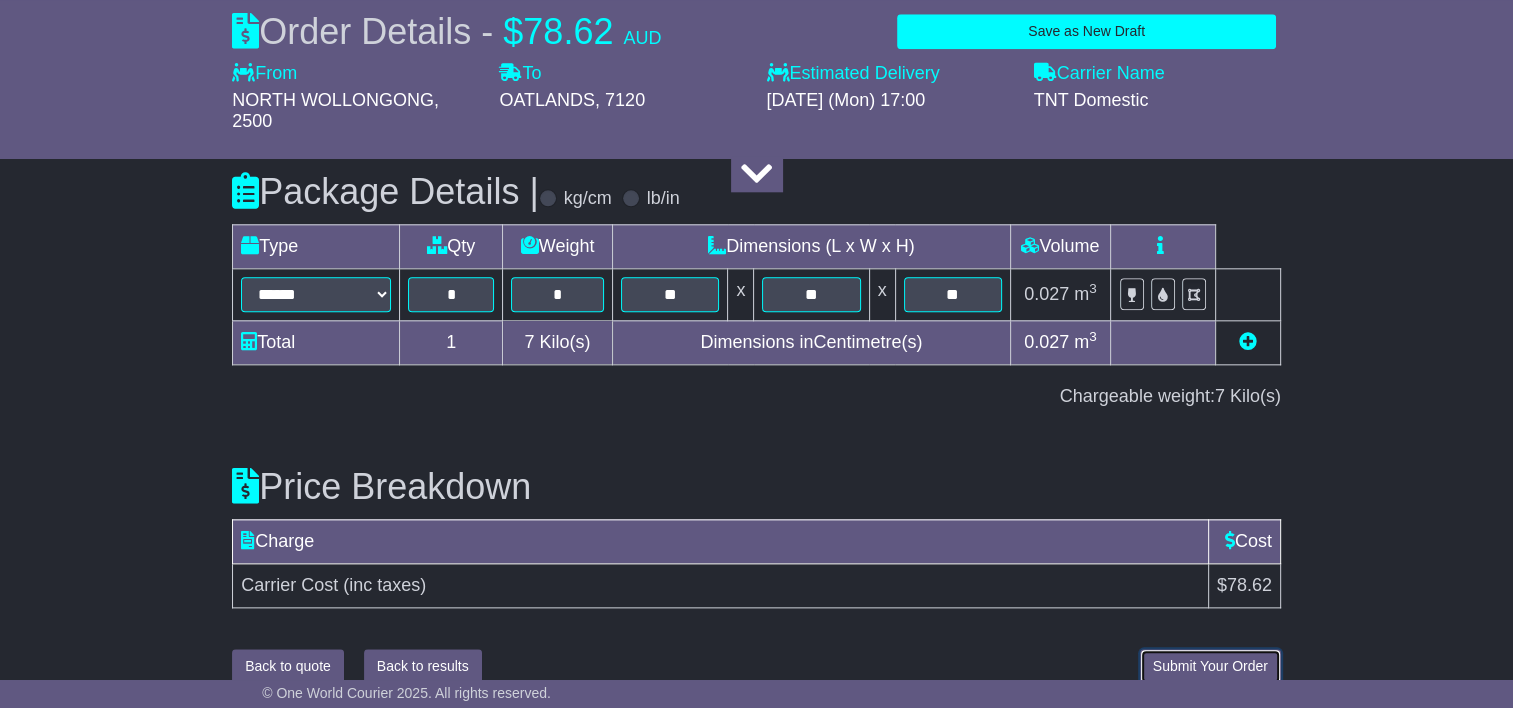 click on "Submit Your Order" at bounding box center (1210, 666) 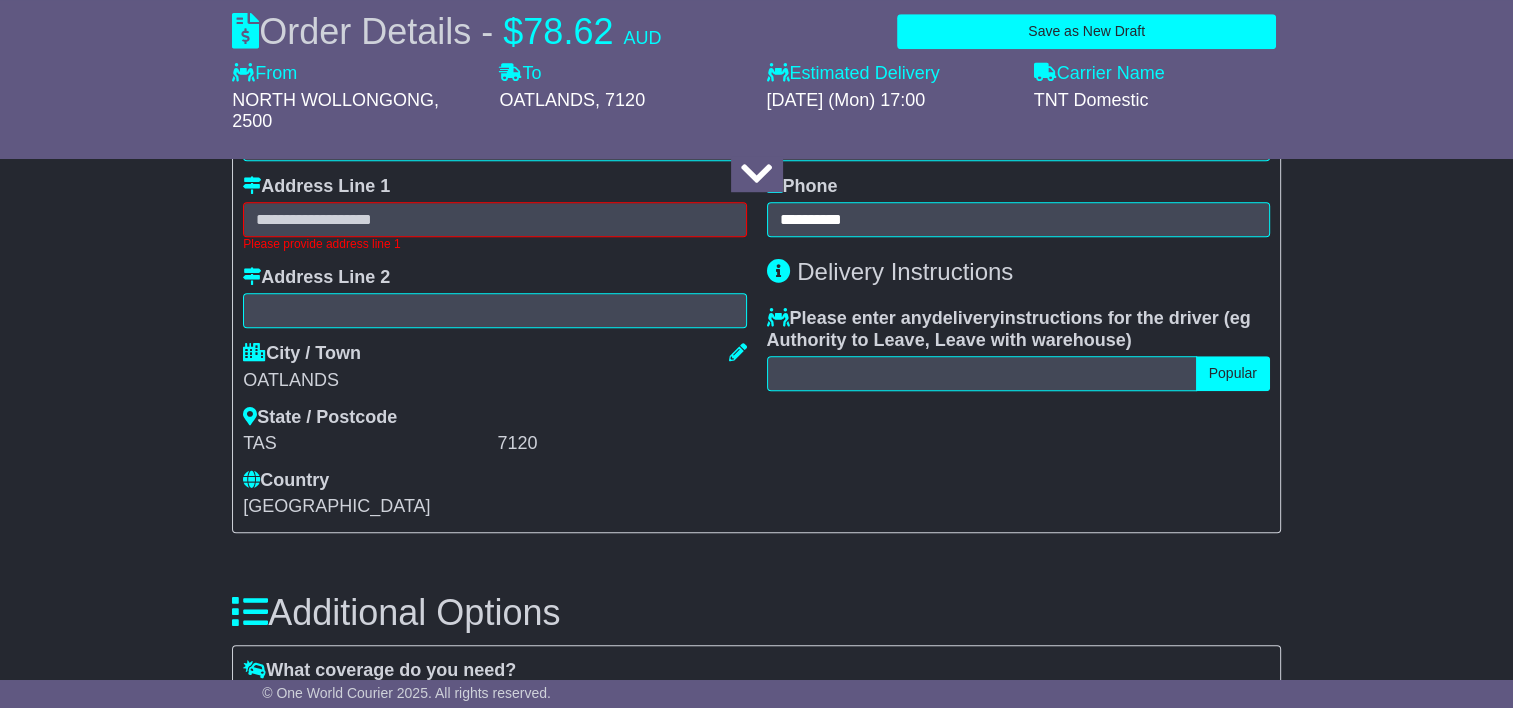 scroll, scrollTop: 1470, scrollLeft: 0, axis: vertical 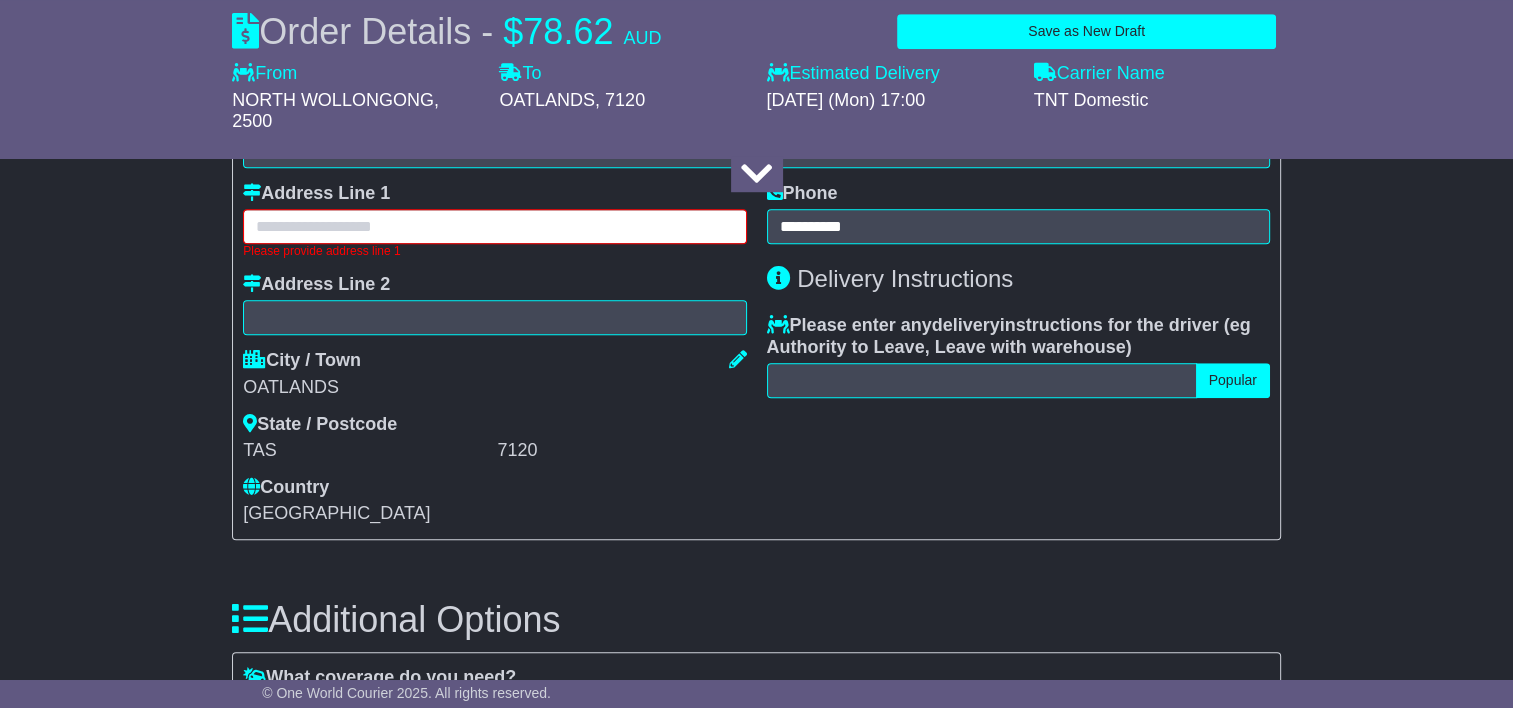 click at bounding box center [494, 226] 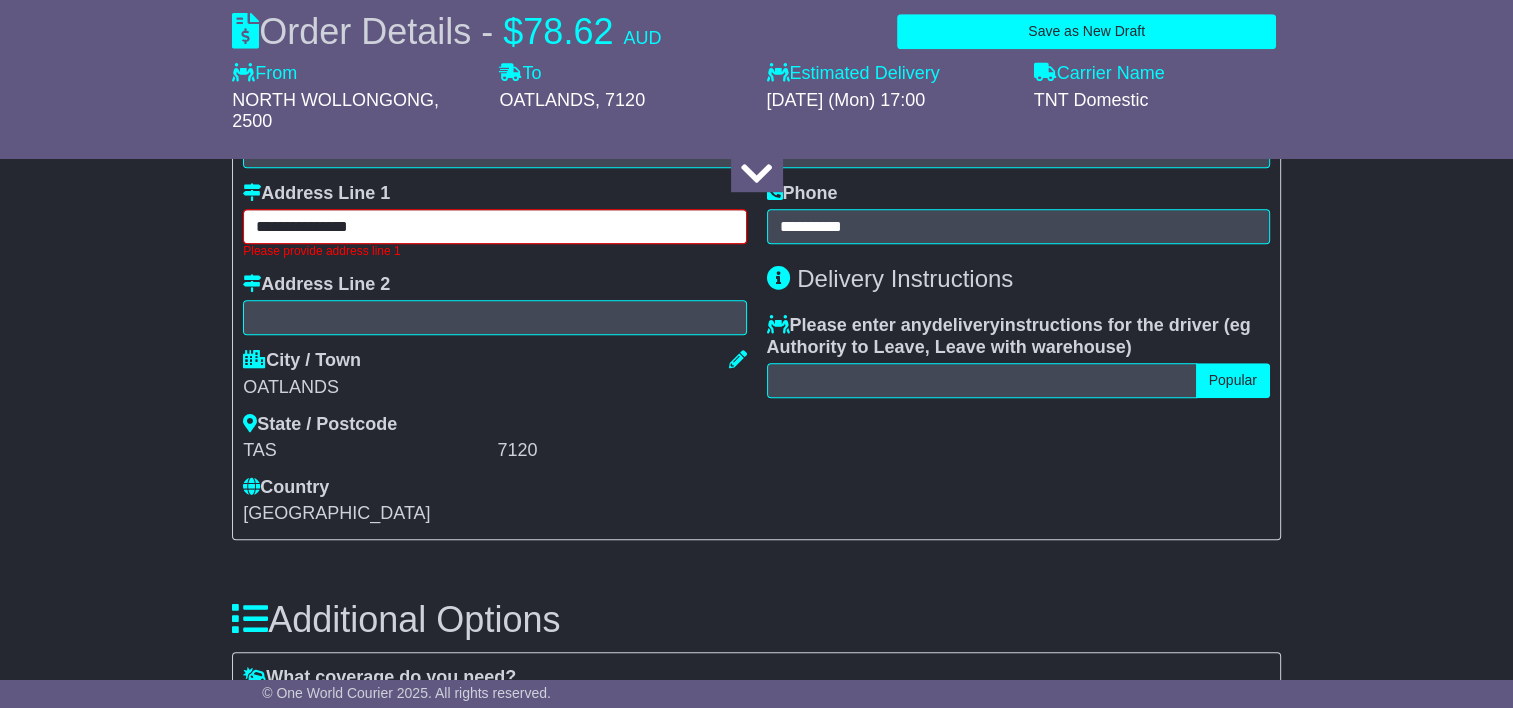 type on "**********" 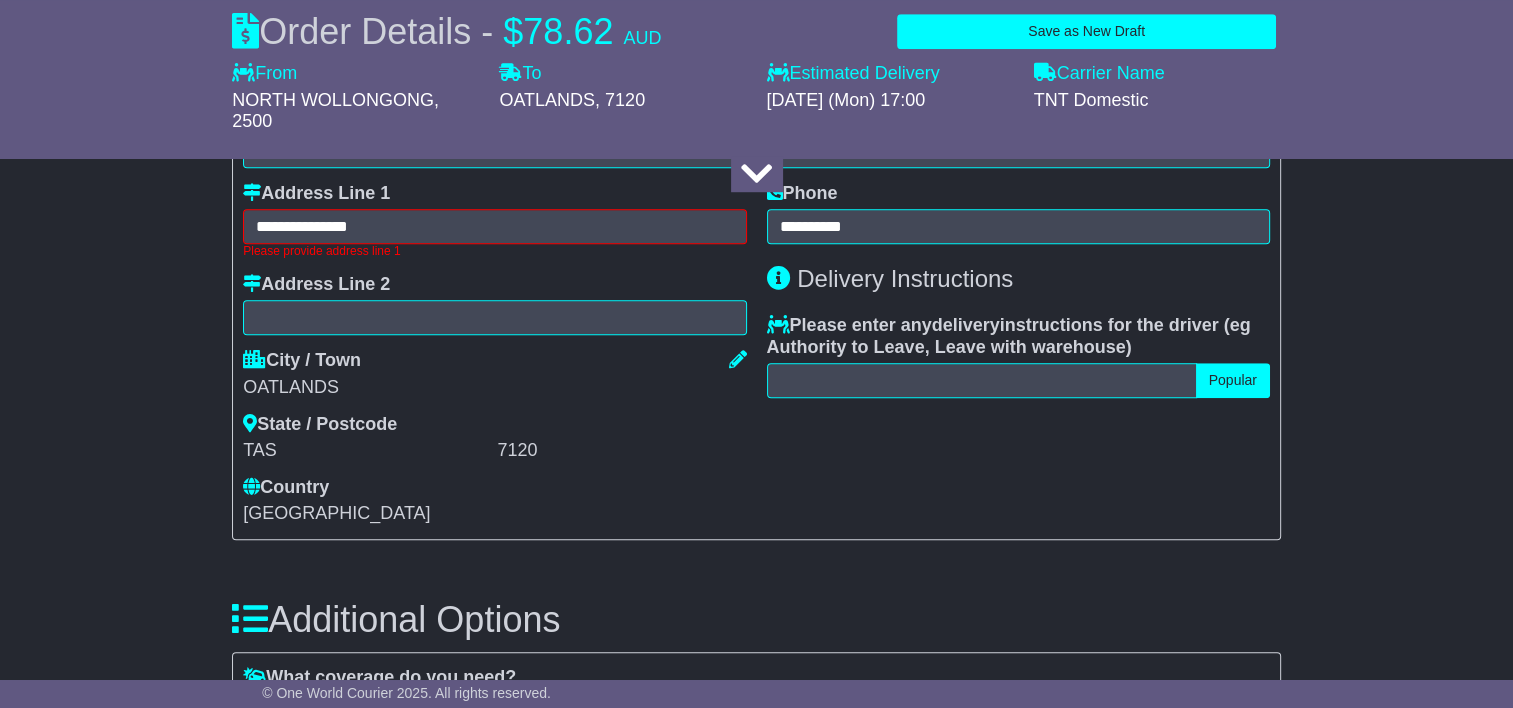 click on "City / Town
OATLANDS
State / Postcode
TAS
7120
Country
Afghanistan
Albania
Algeria
American Samoa
Andorra
Angola
Anguilla
Antigua
Argentina
Armenia
Aruba
Australia
Austria
Azerbaijan Bahamas Bahrain" at bounding box center [494, 437] 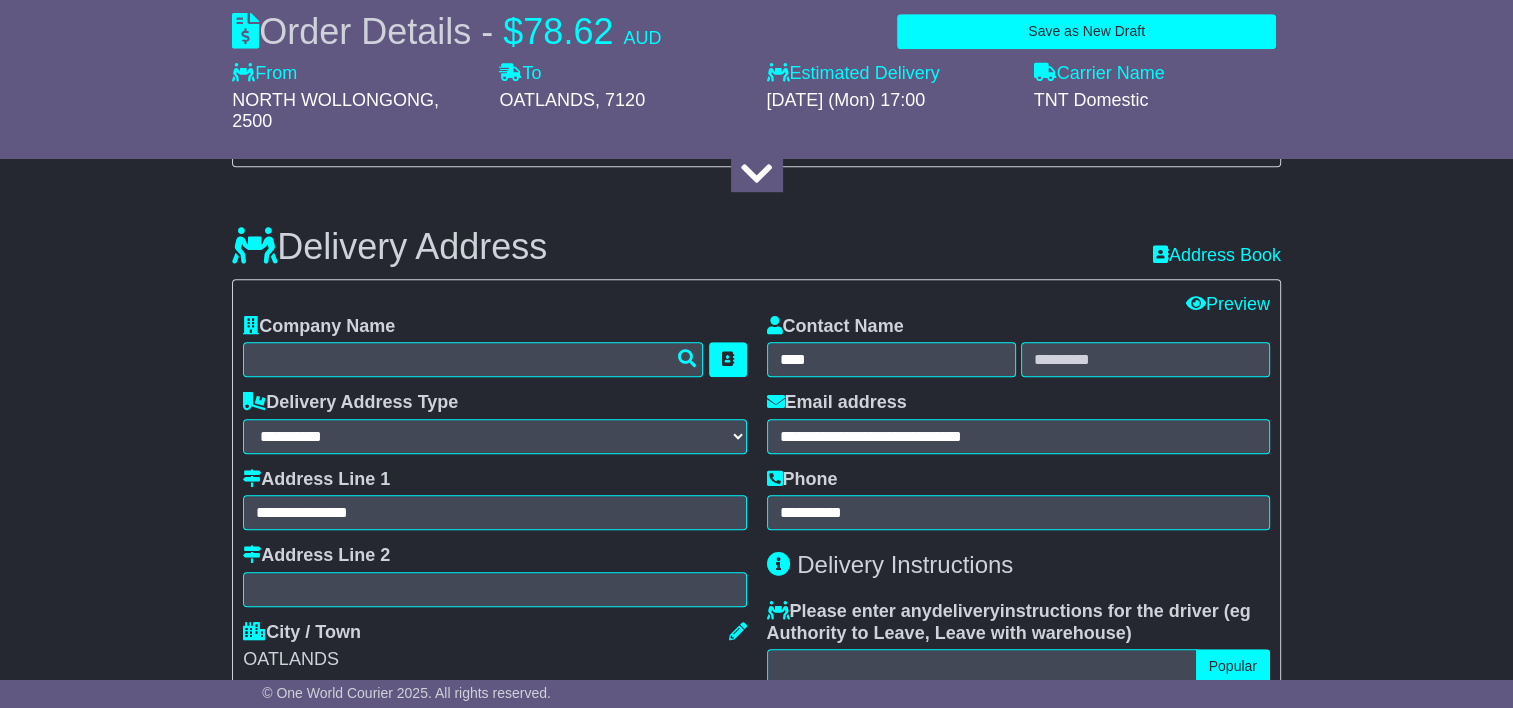 scroll, scrollTop: 1170, scrollLeft: 0, axis: vertical 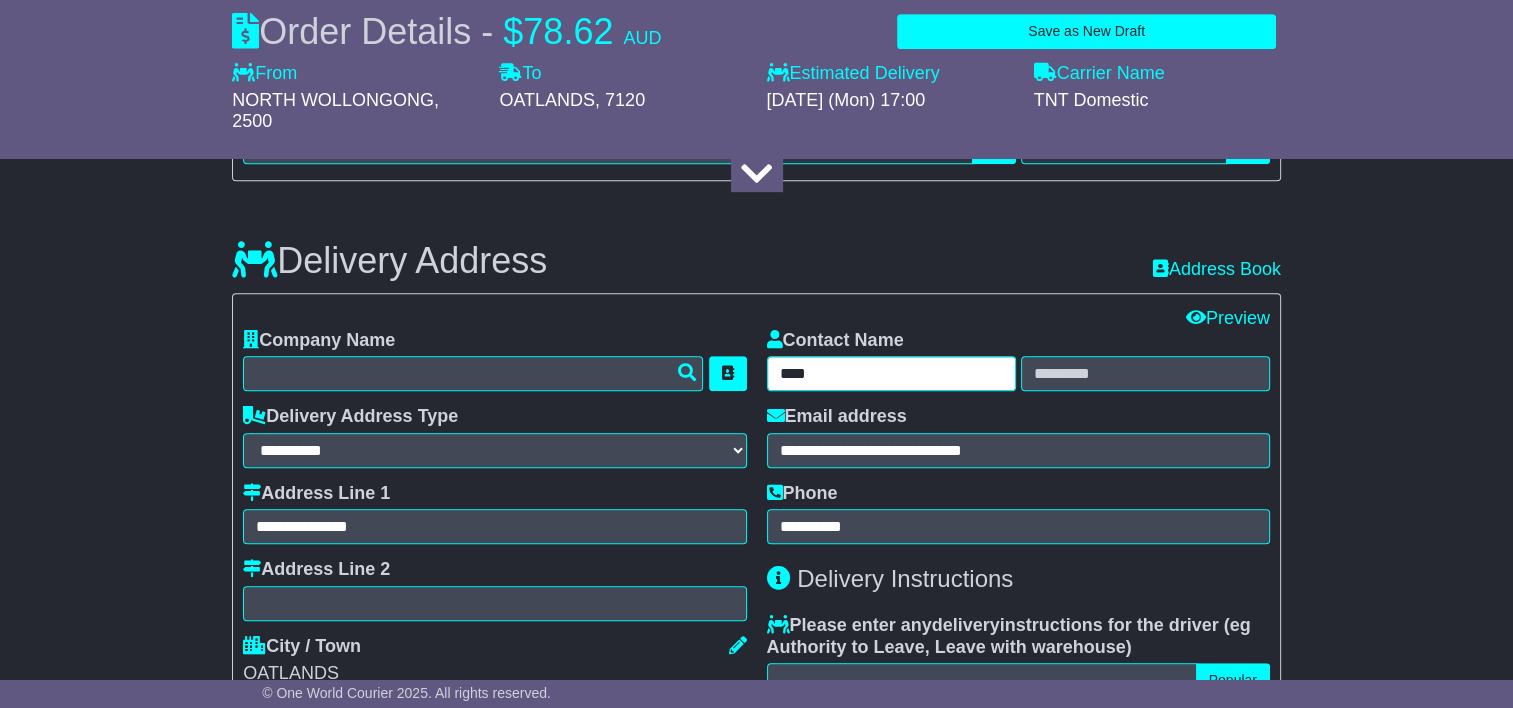 click on "****" at bounding box center (891, 373) 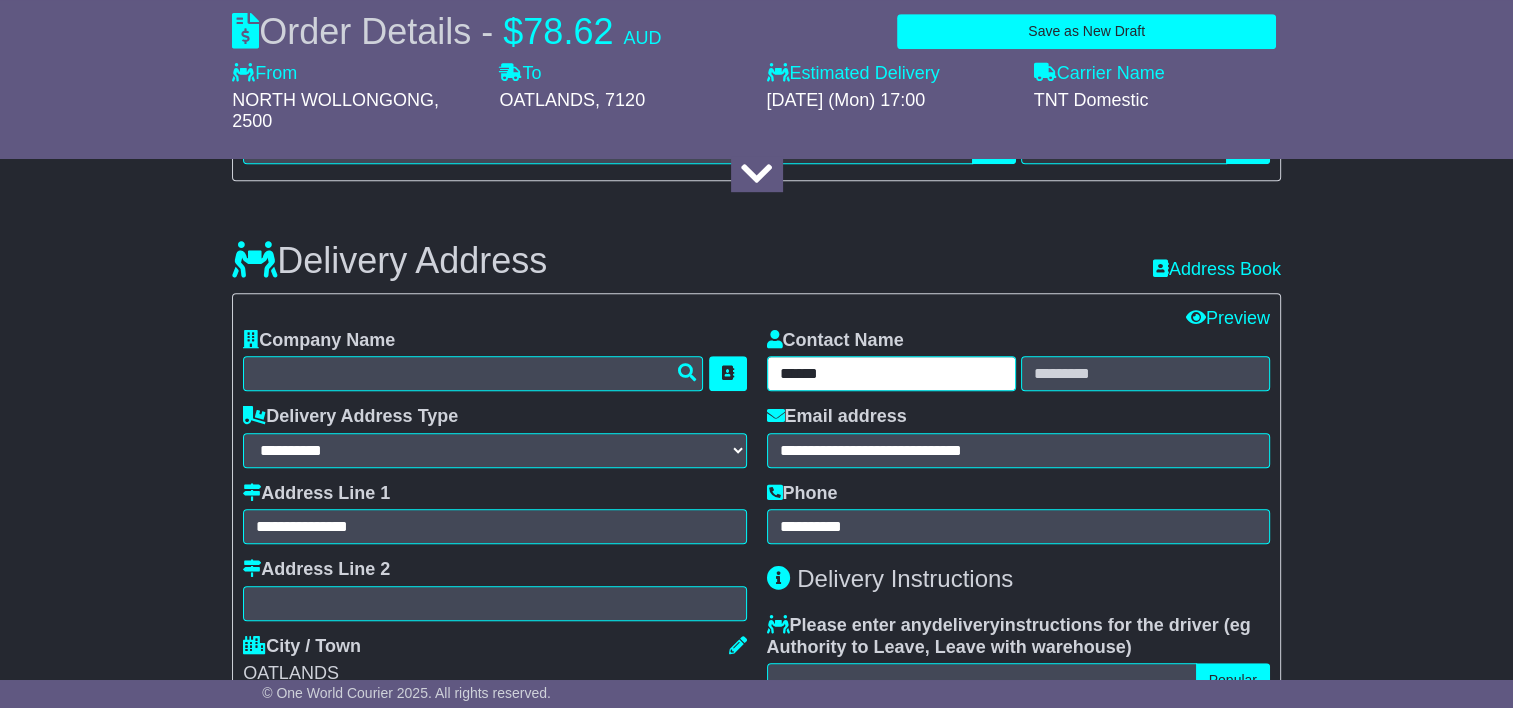type on "******" 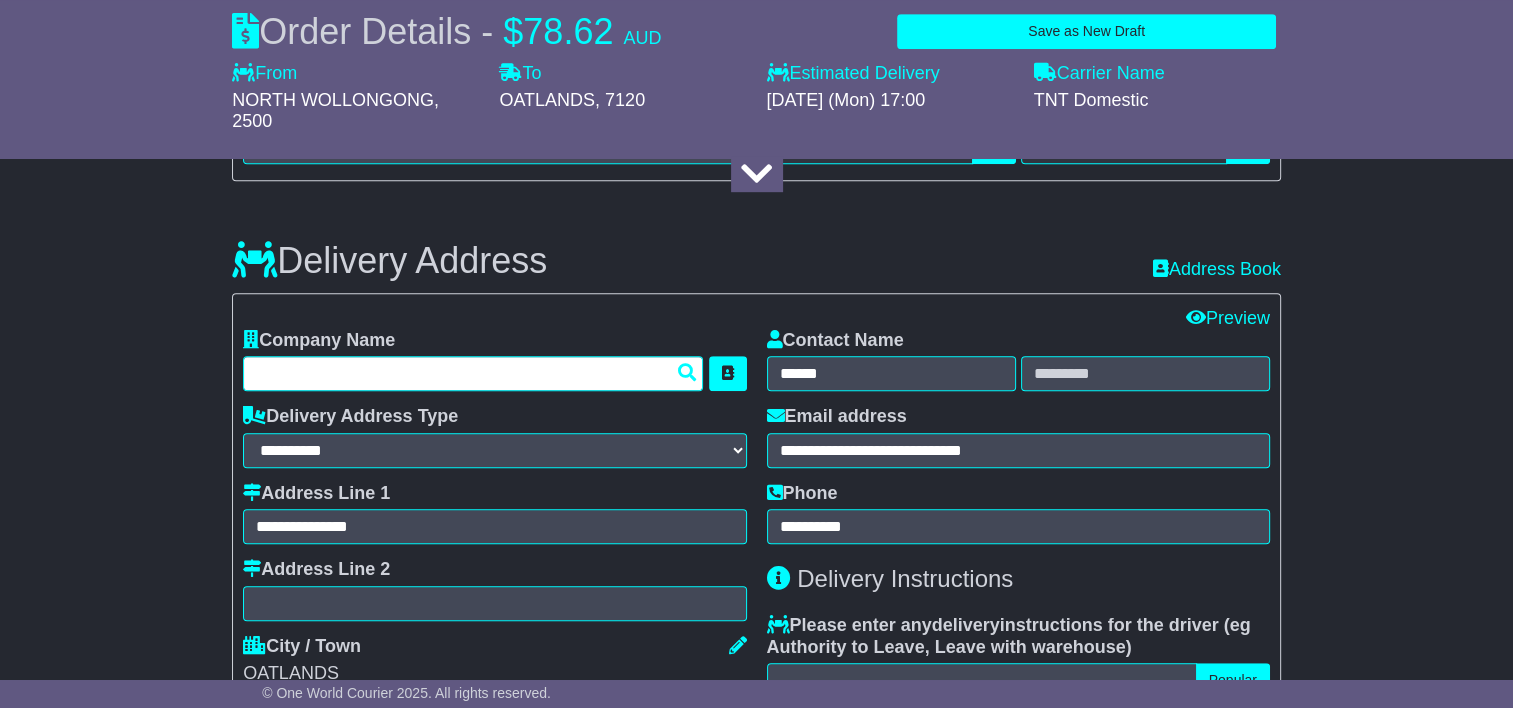 click at bounding box center (473, 373) 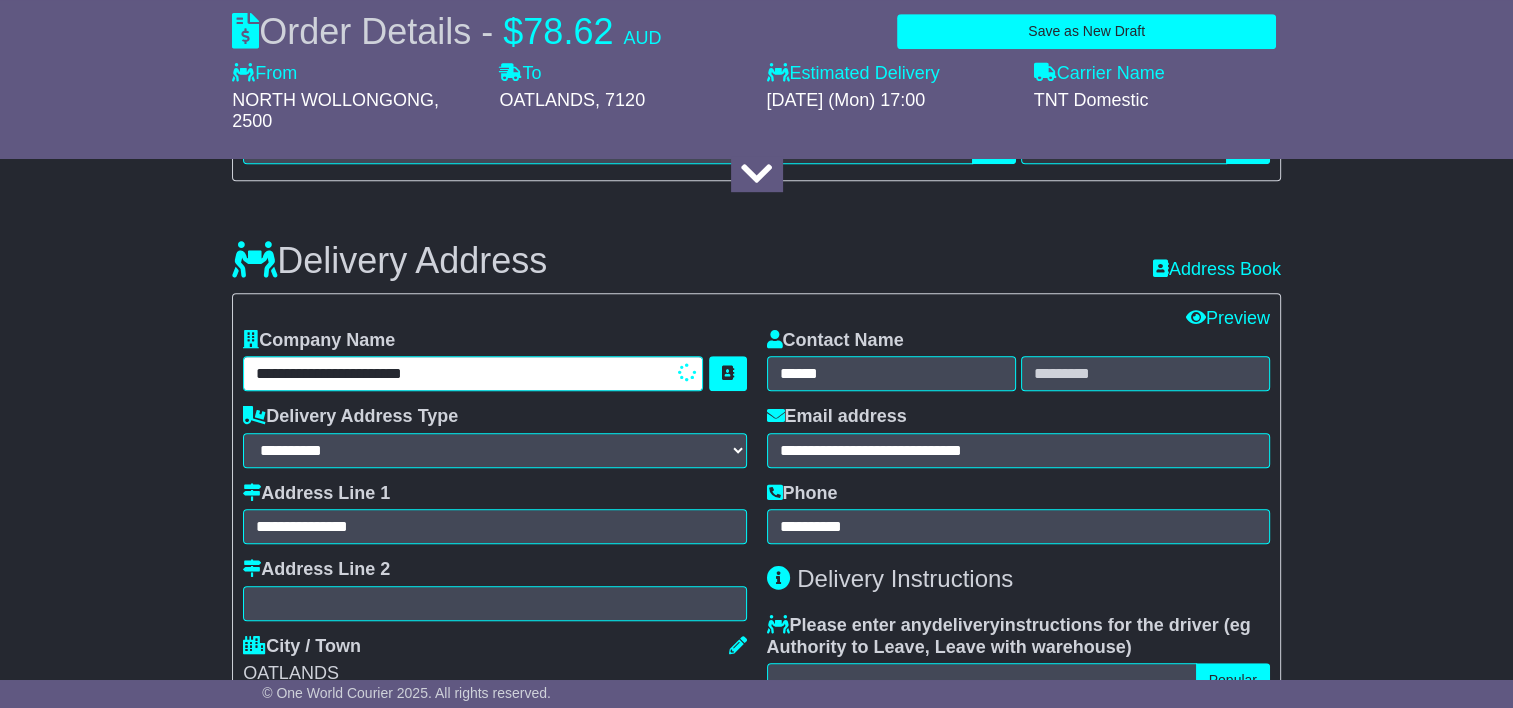 type on "**********" 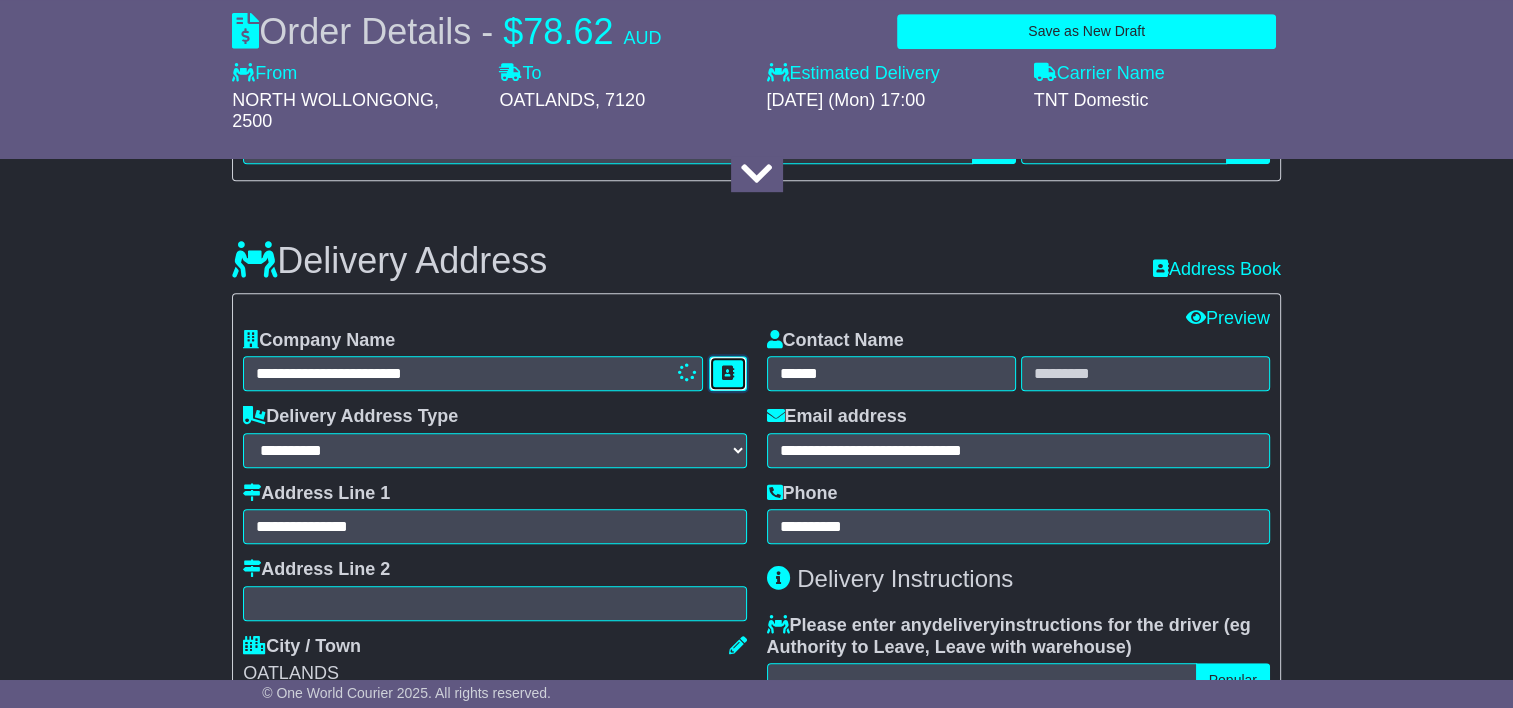 type 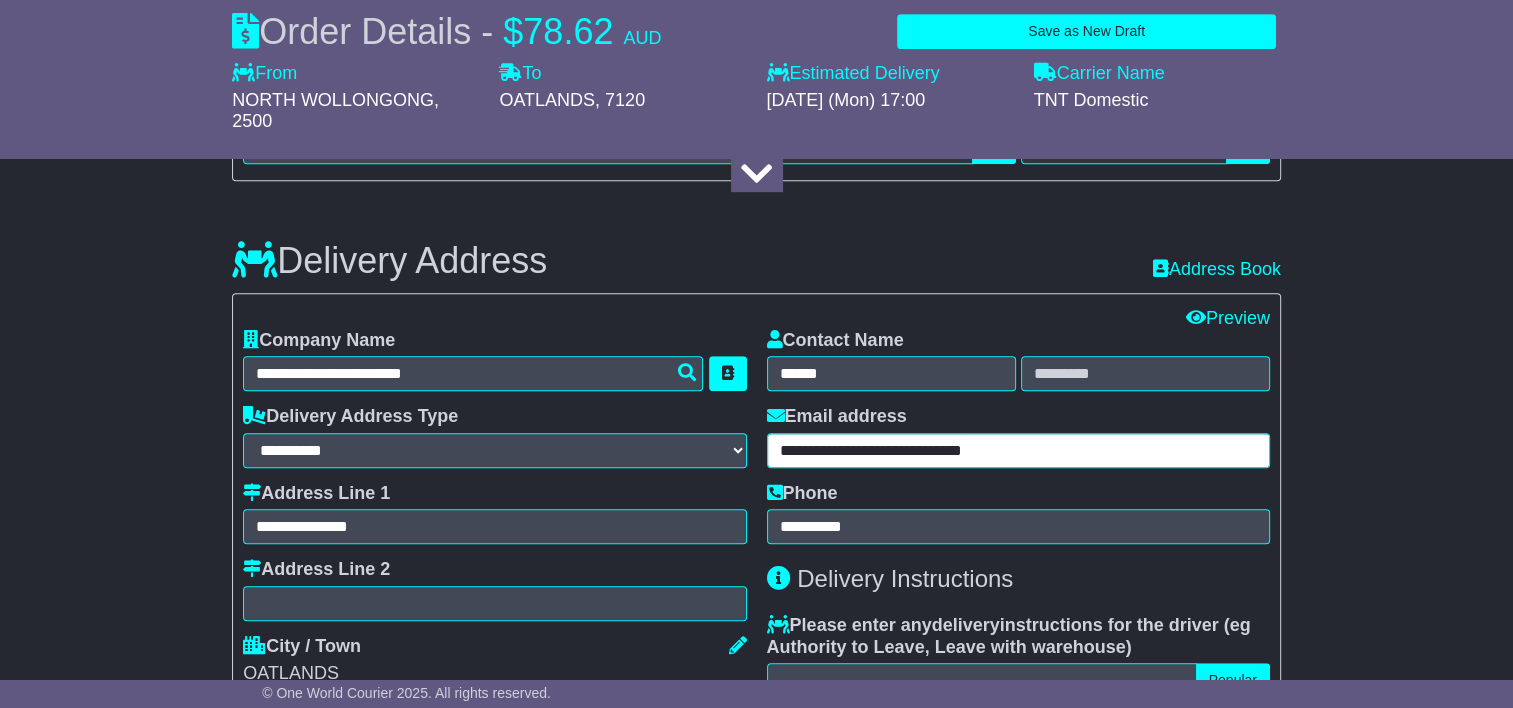 click on "**********" at bounding box center [1018, 450] 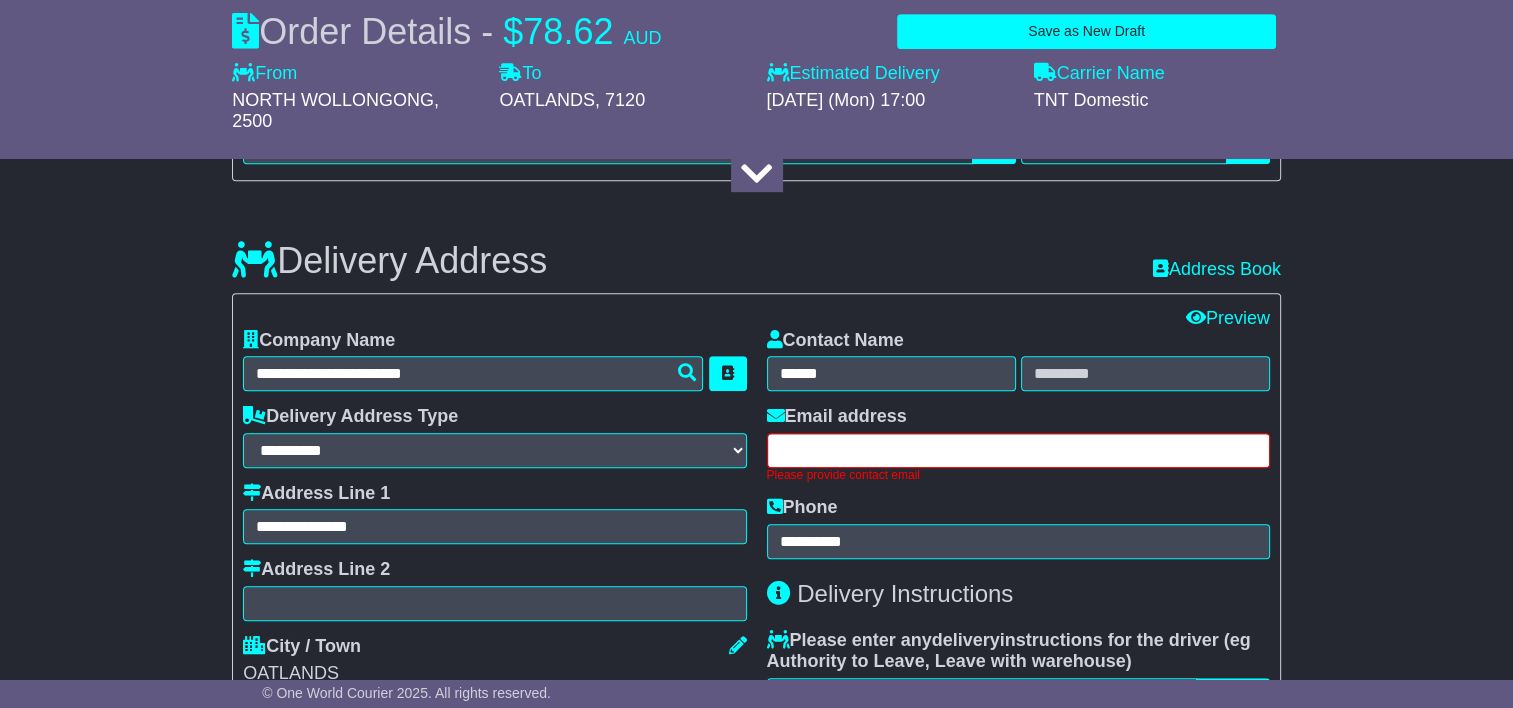 click at bounding box center (1018, 450) 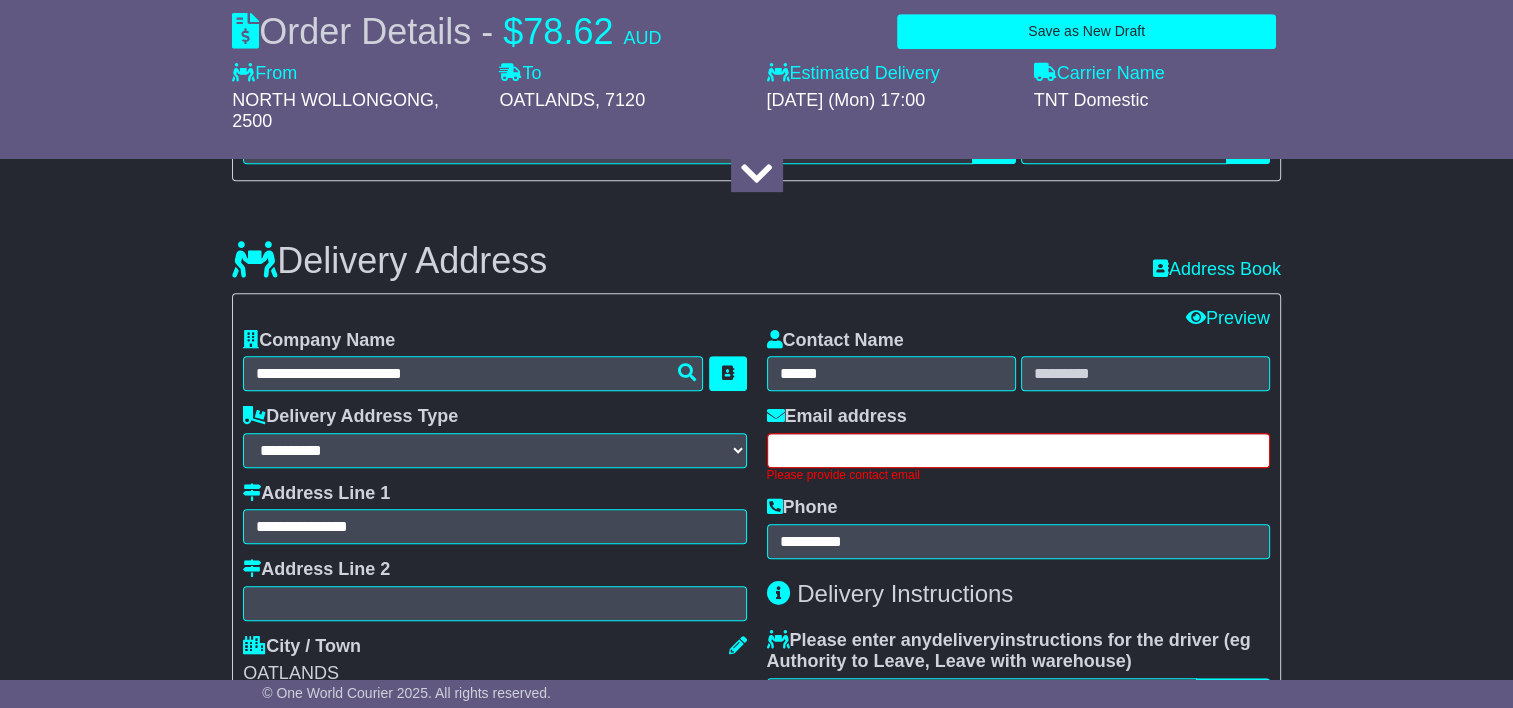 paste on "**********" 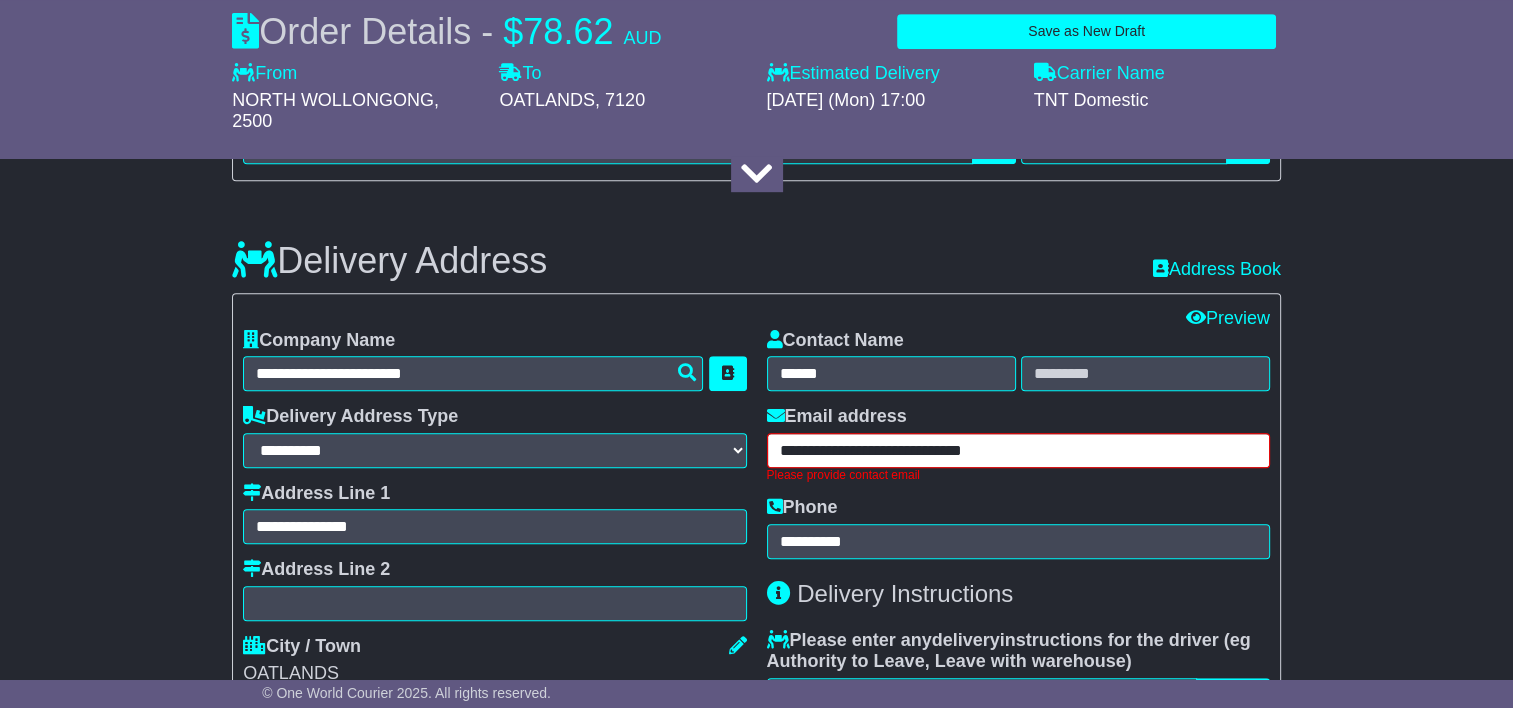 type on "**********" 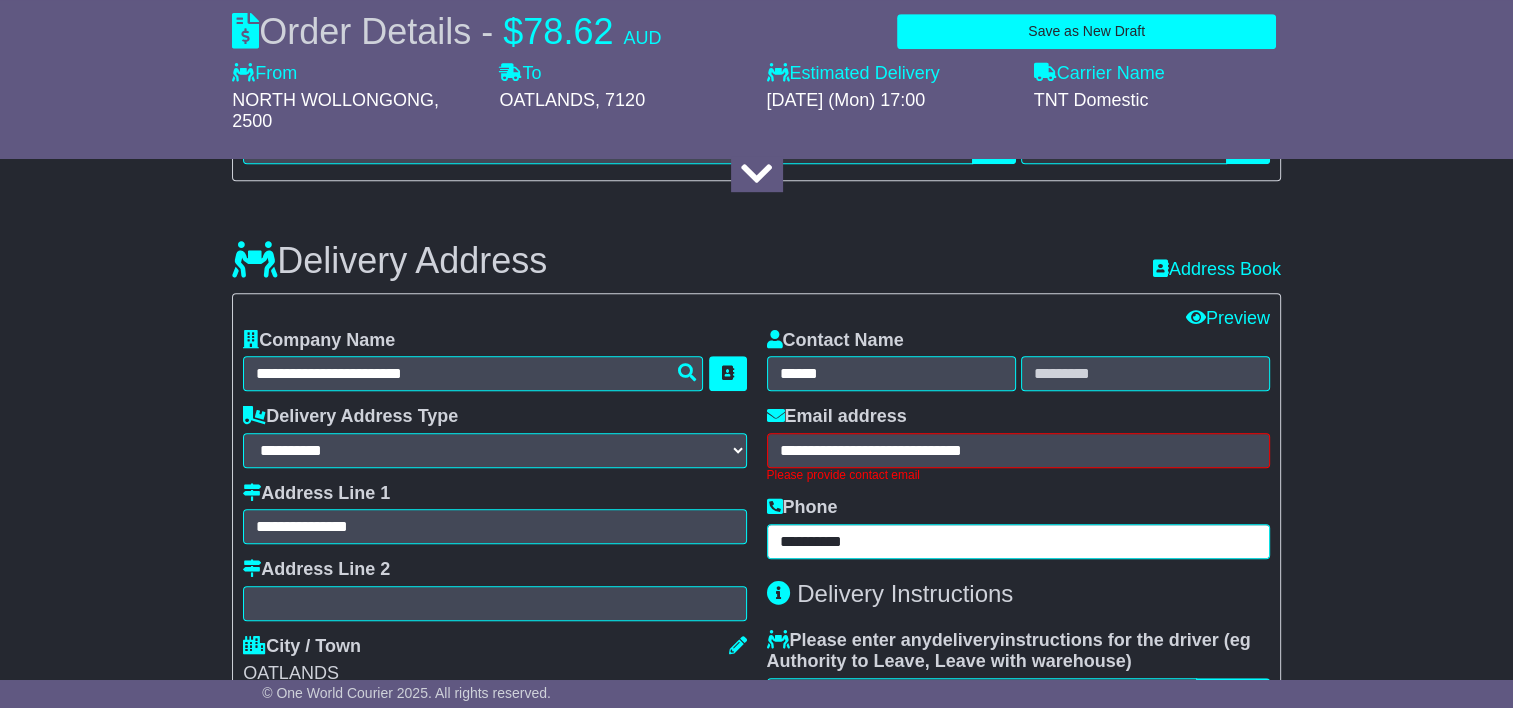 click on "**********" at bounding box center (1018, 570) 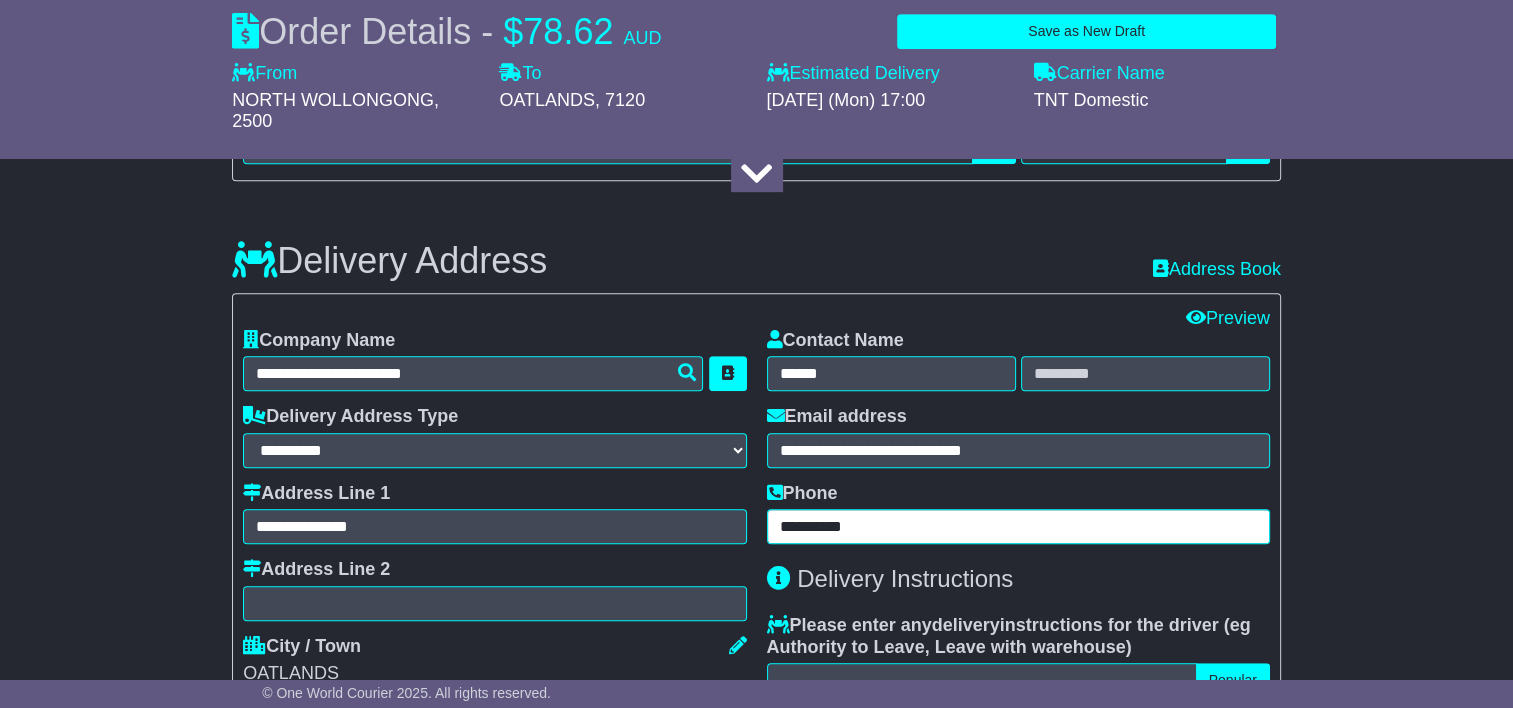 click on "**********" at bounding box center (1018, 526) 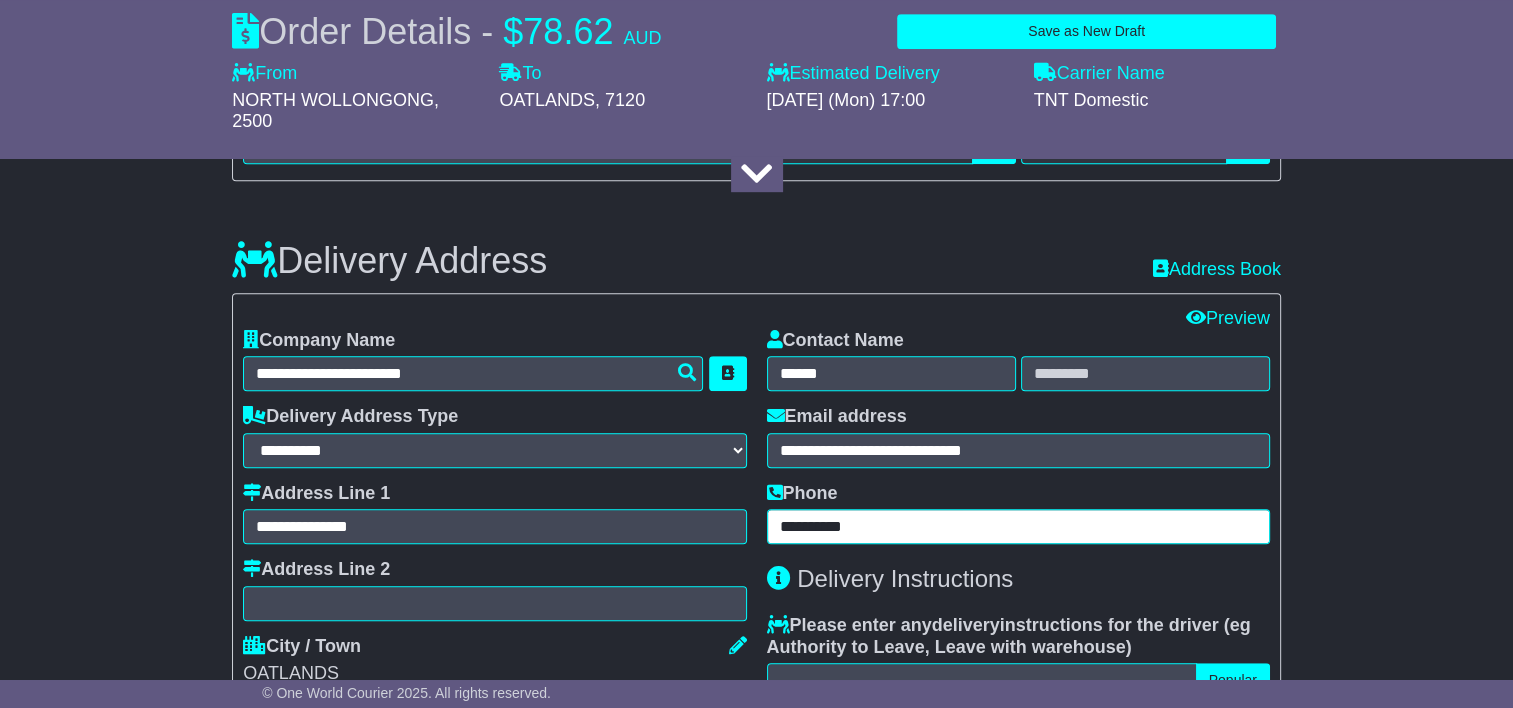click on "**********" at bounding box center (1018, 526) 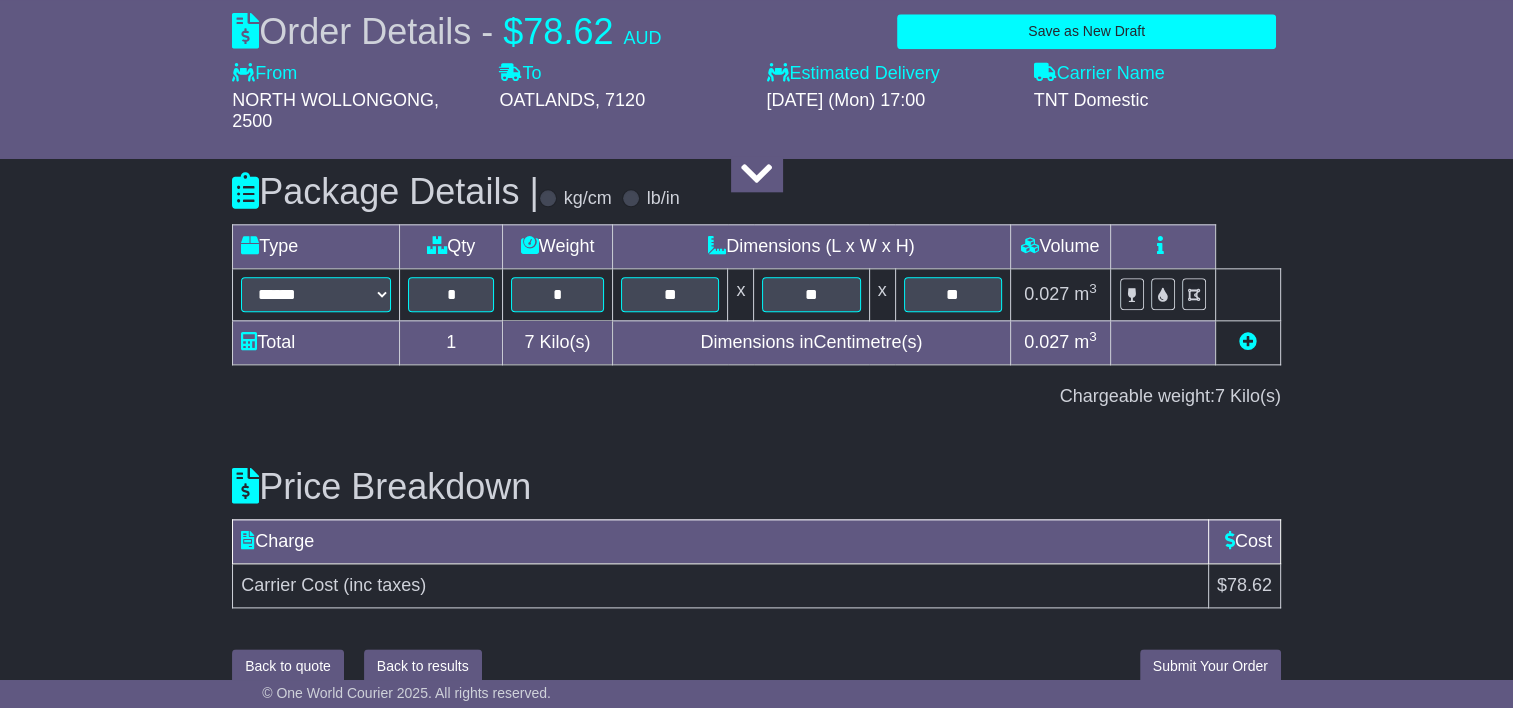 type on "**********" 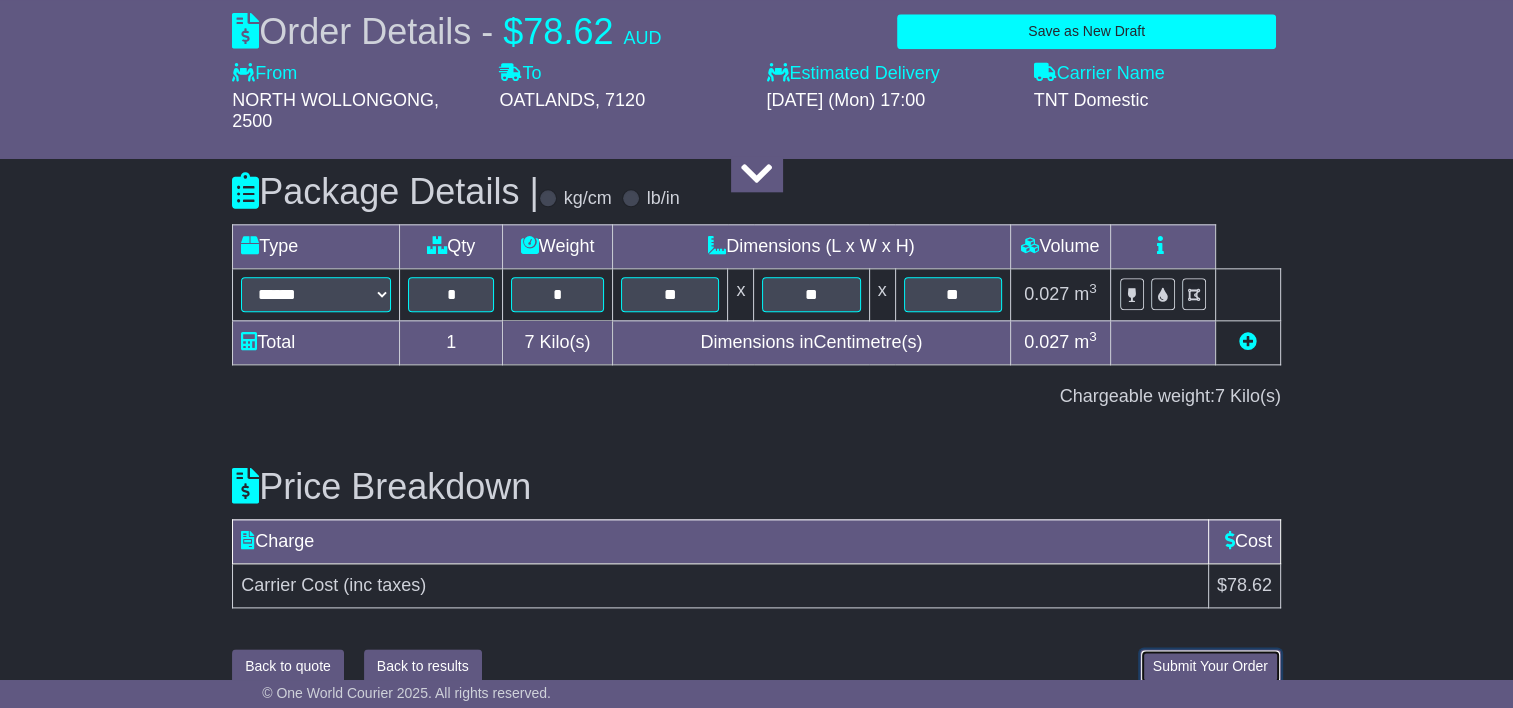 click on "Submit Your Order" at bounding box center (1210, 666) 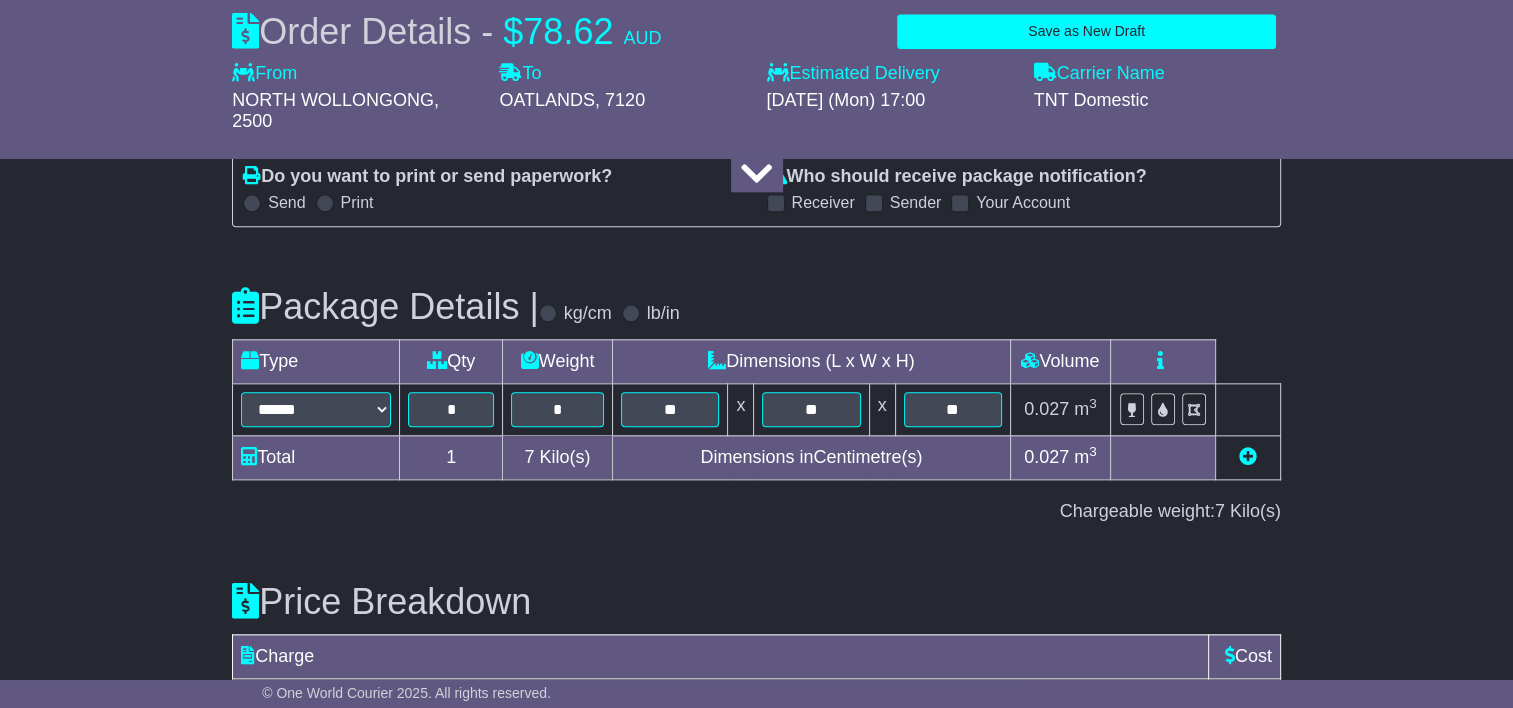 scroll, scrollTop: 2289, scrollLeft: 0, axis: vertical 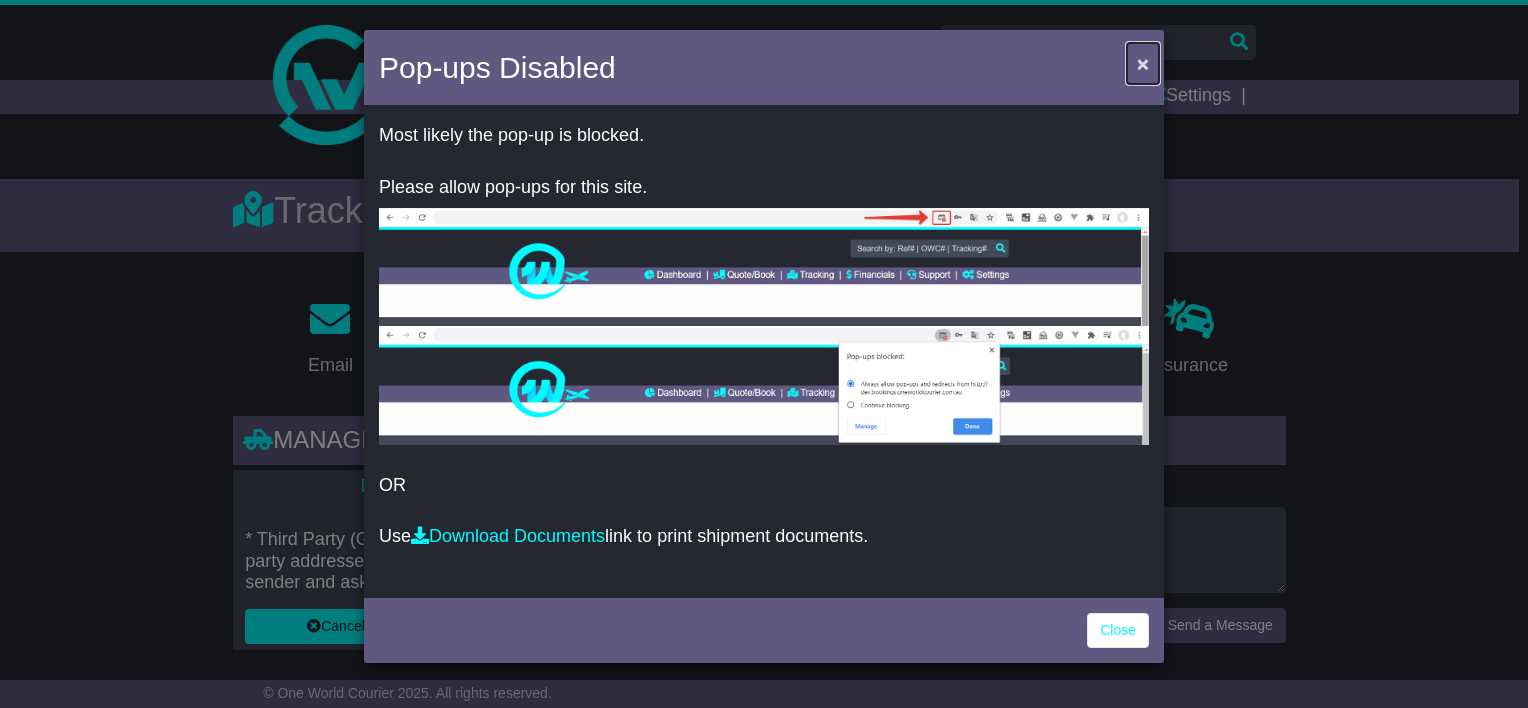 click on "×" at bounding box center [1143, 63] 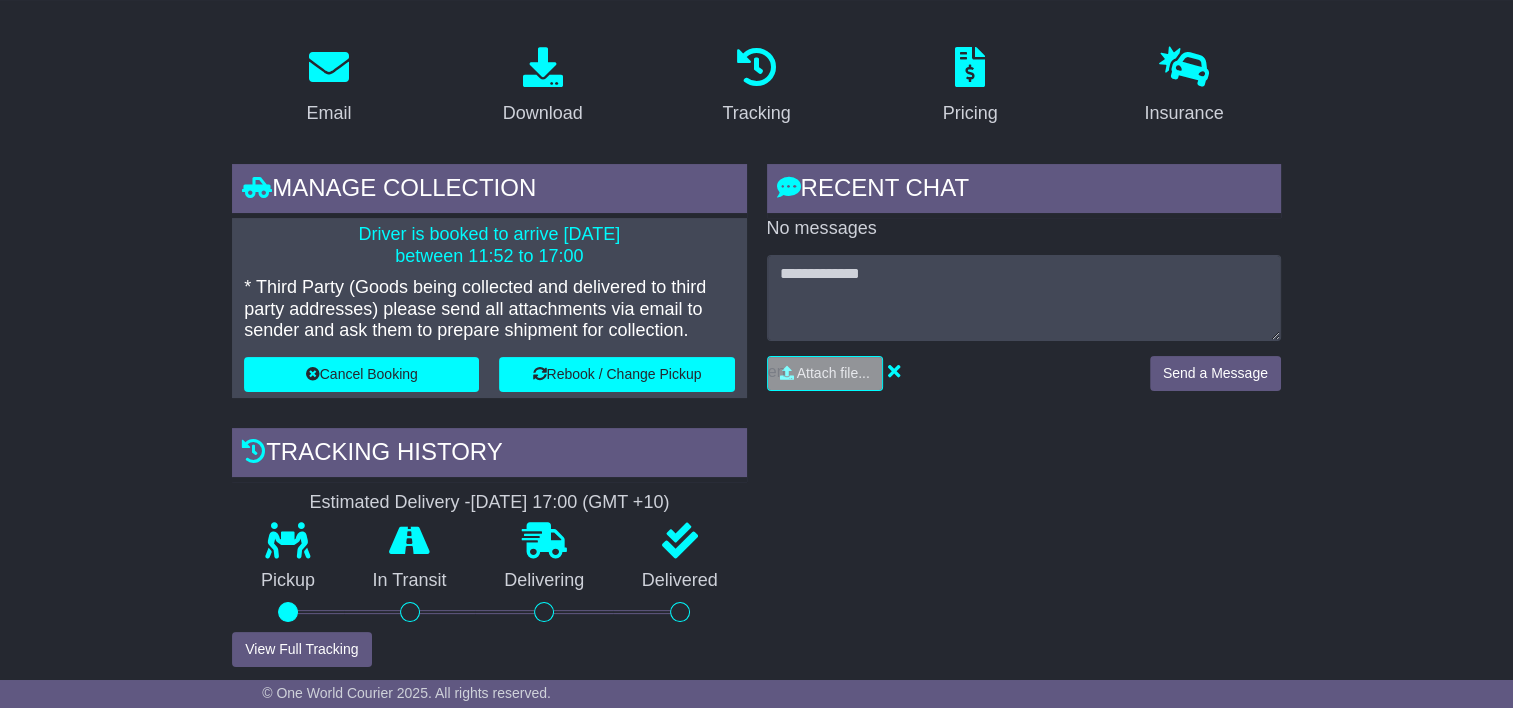scroll, scrollTop: 600, scrollLeft: 0, axis: vertical 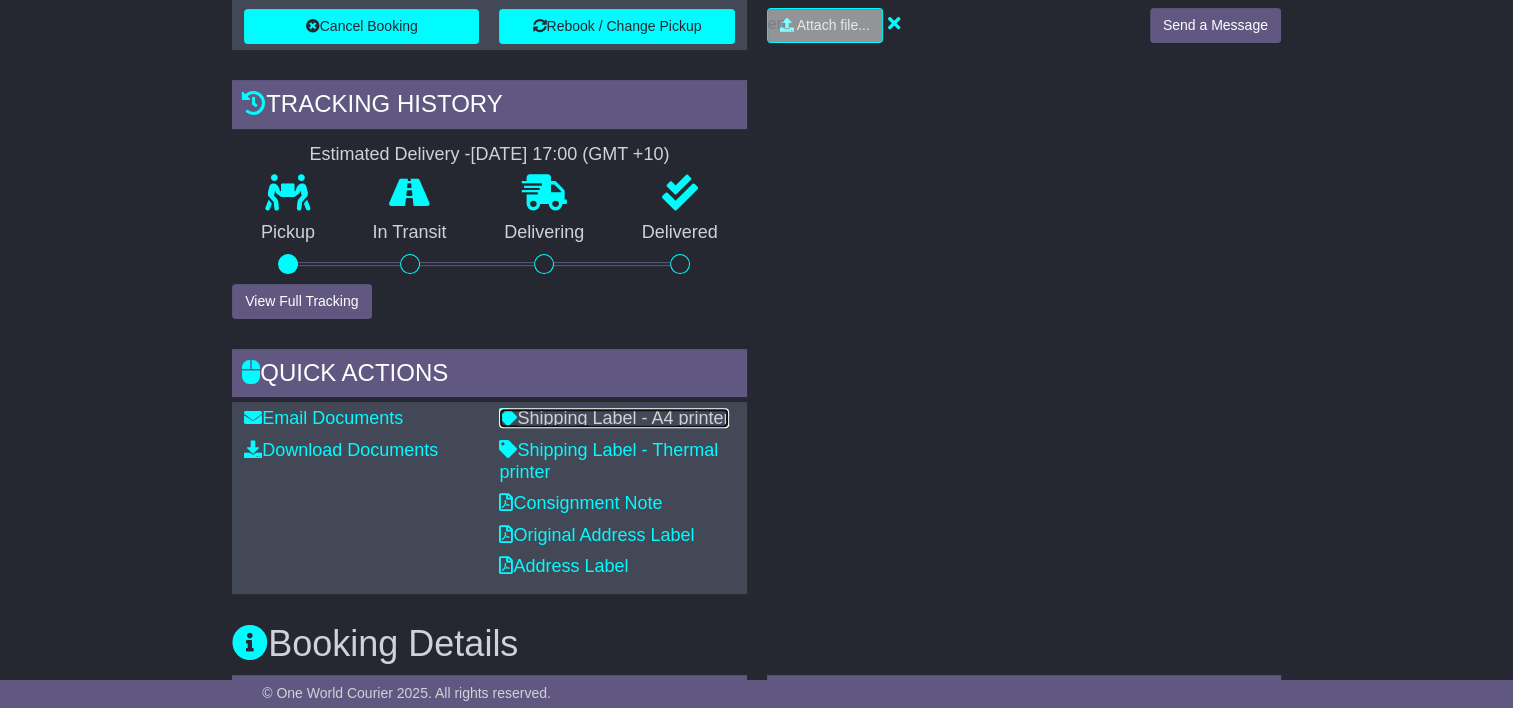 click on "Shipping Label - A4 printer" at bounding box center [614, 418] 